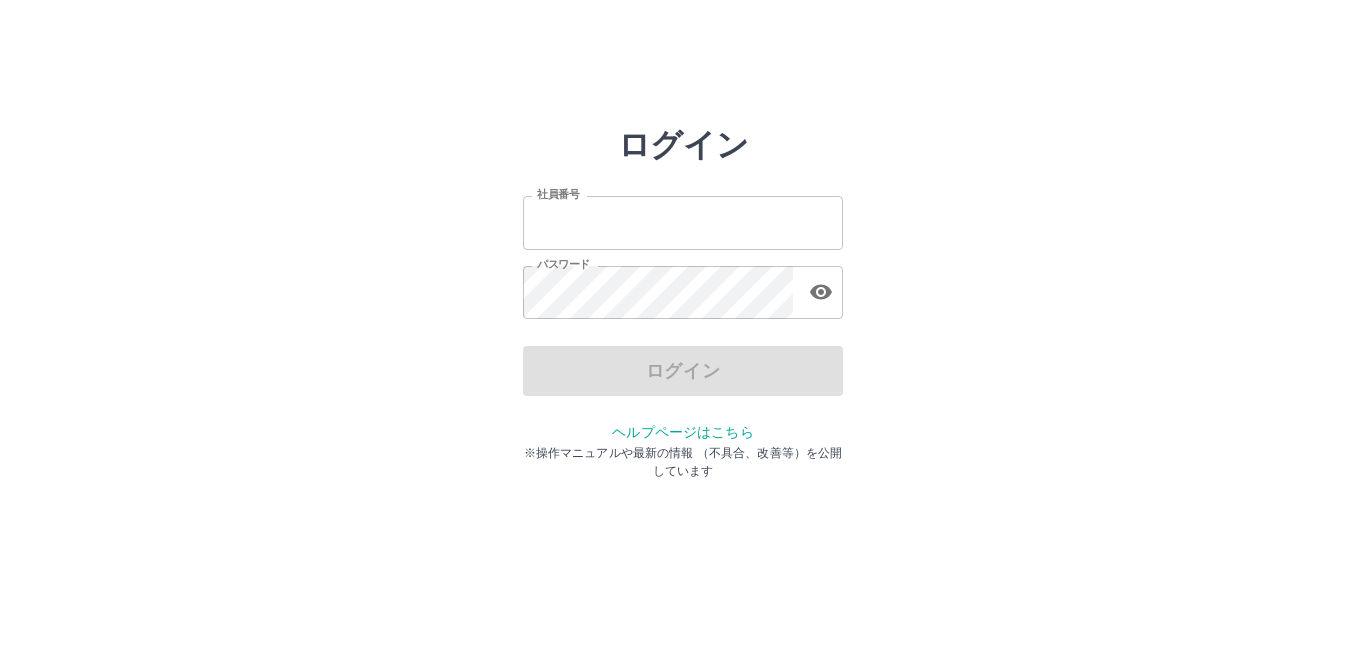 scroll, scrollTop: 0, scrollLeft: 0, axis: both 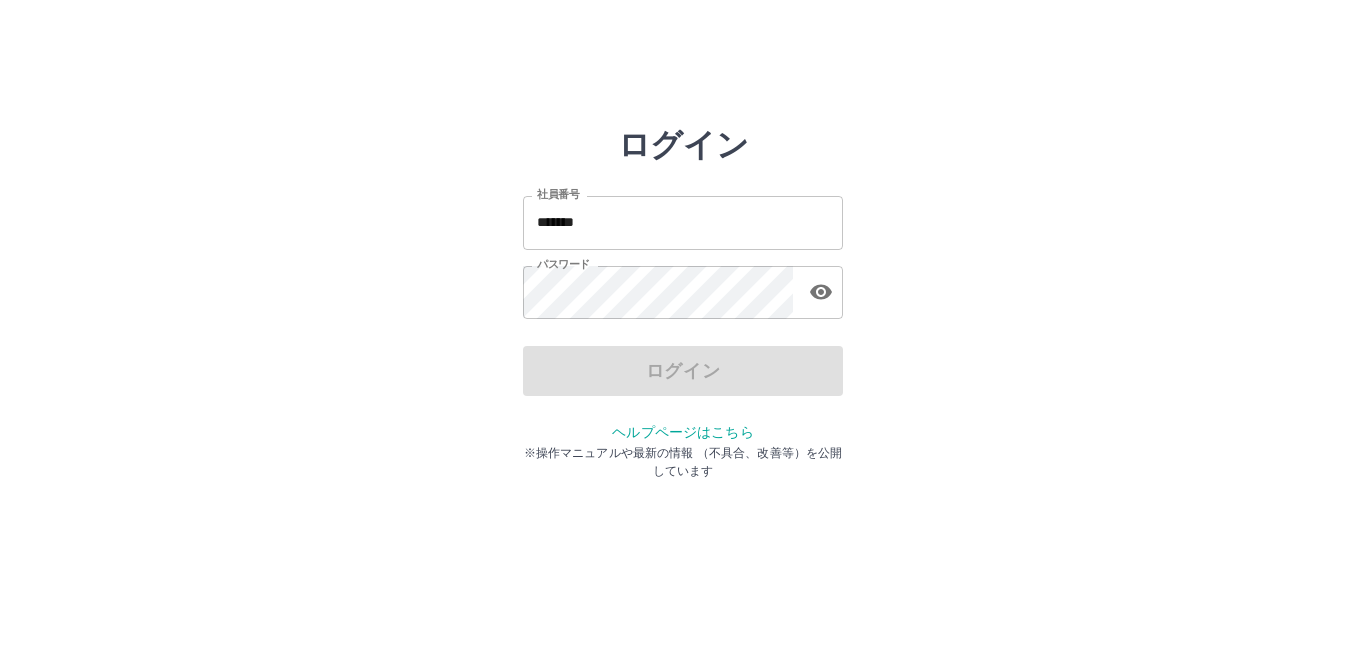 drag, startPoint x: 0, startPoint y: 0, endPoint x: 527, endPoint y: 207, distance: 566.1961 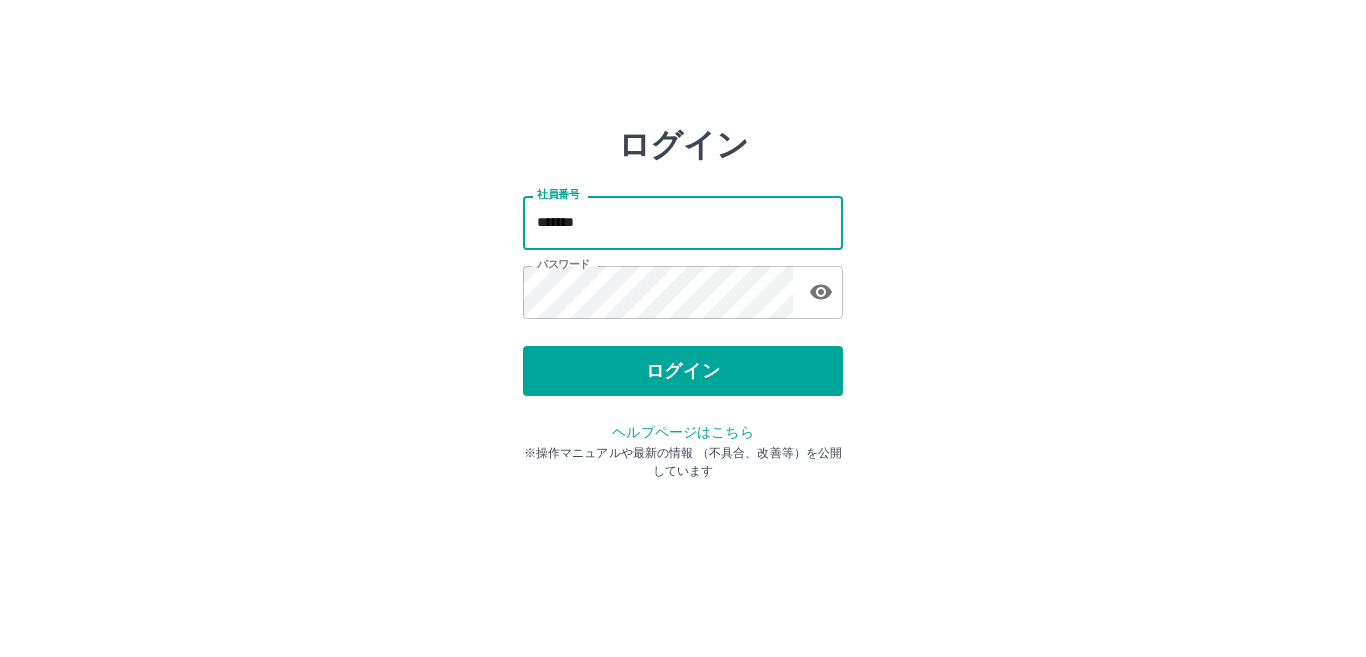 type on "*******" 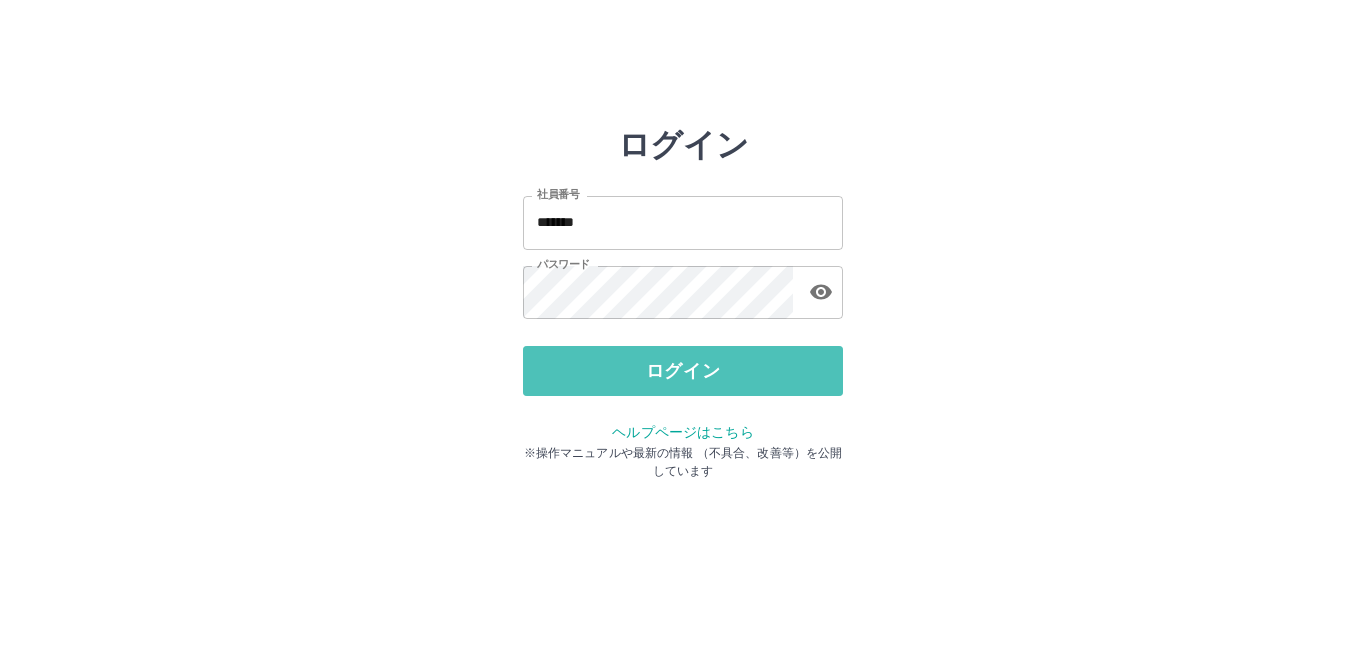click on "ログイン" at bounding box center [683, 371] 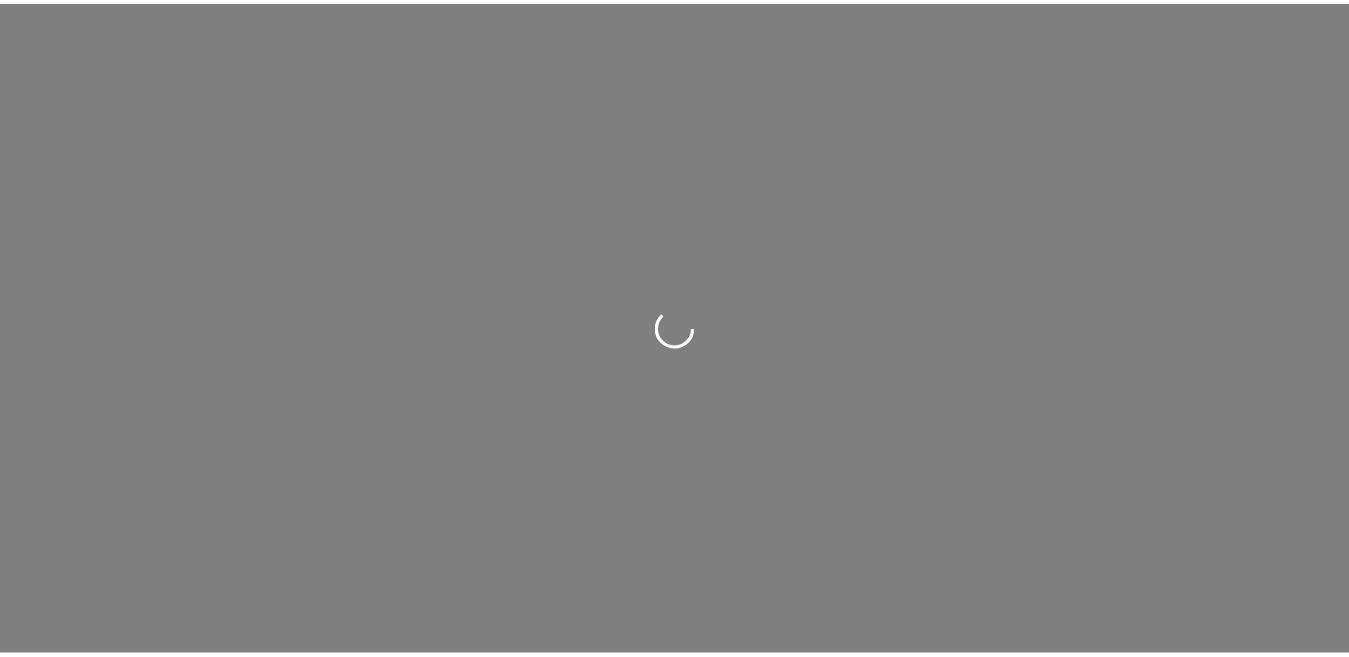 scroll, scrollTop: 0, scrollLeft: 0, axis: both 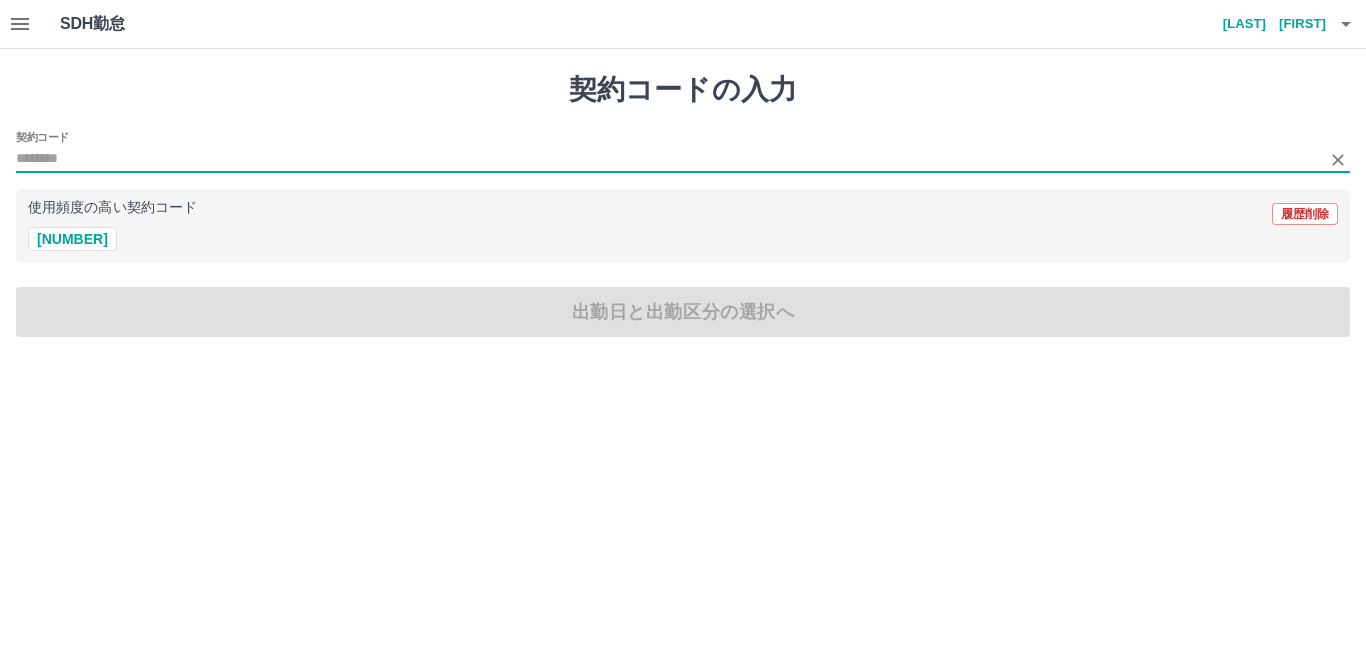 click on "契約コード" at bounding box center (668, 159) 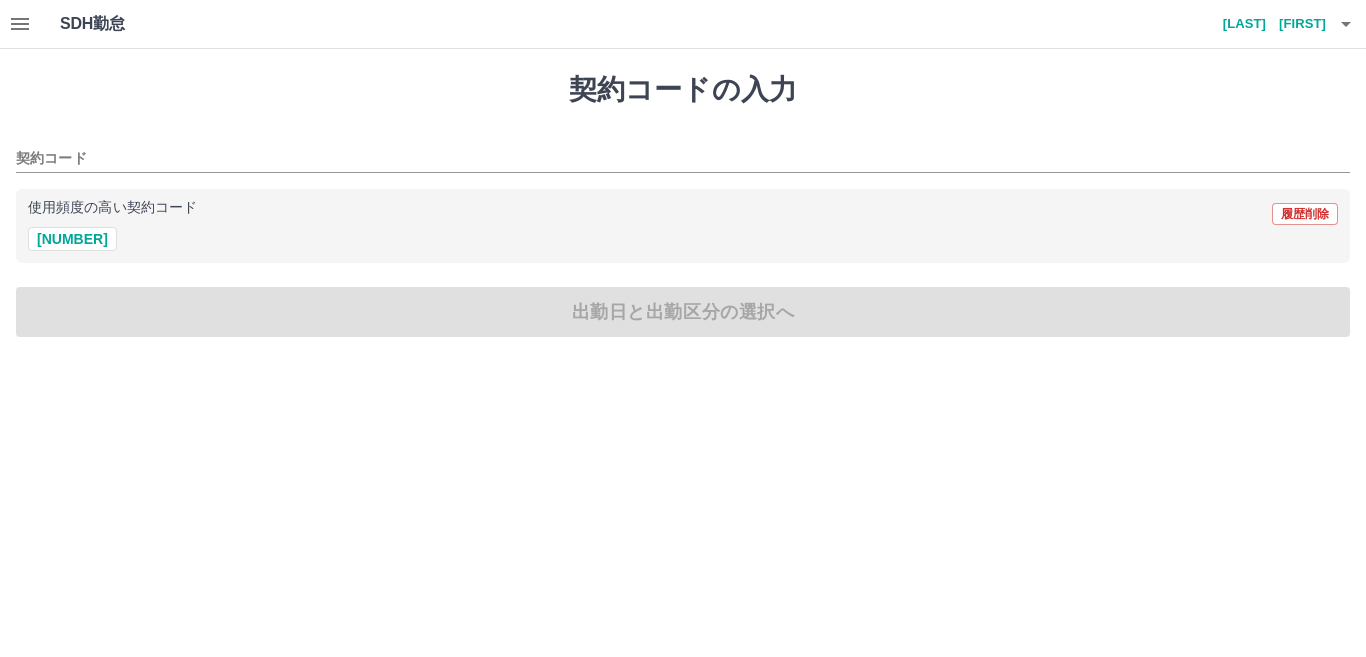 click on "使用頻度の高い契約コード 履歴削除 40254001" at bounding box center (683, 226) 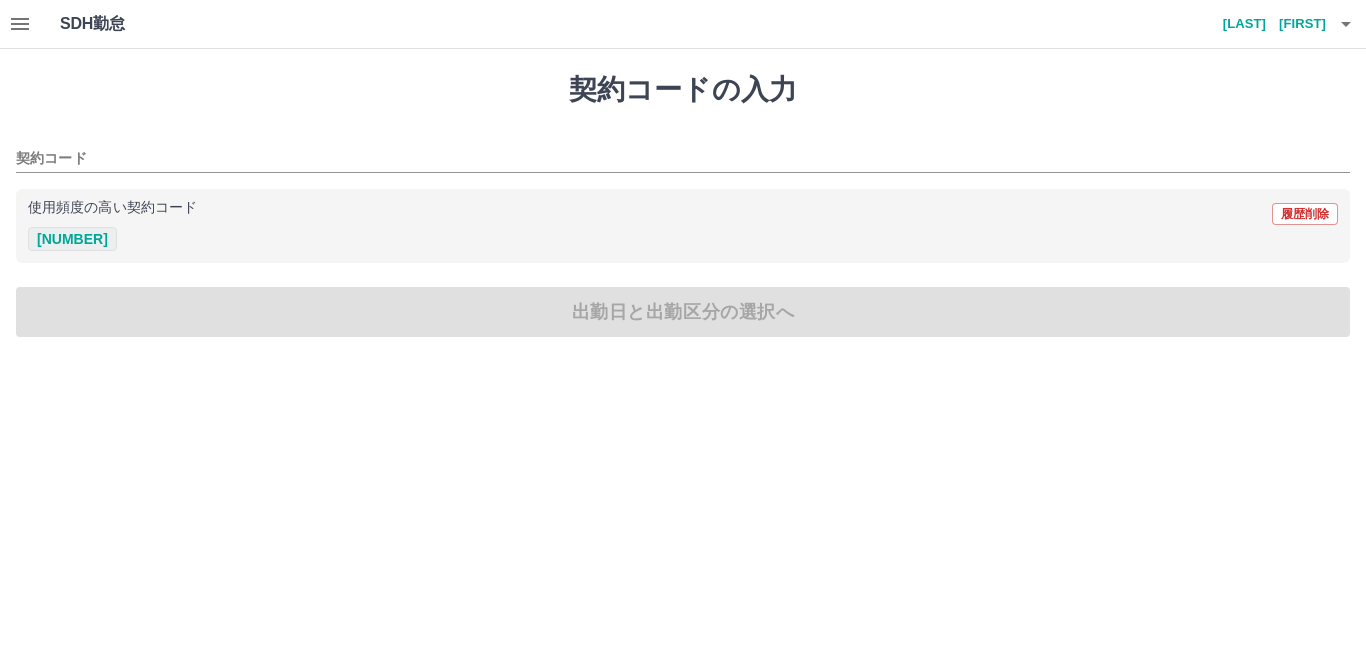click on "40254001" at bounding box center [72, 239] 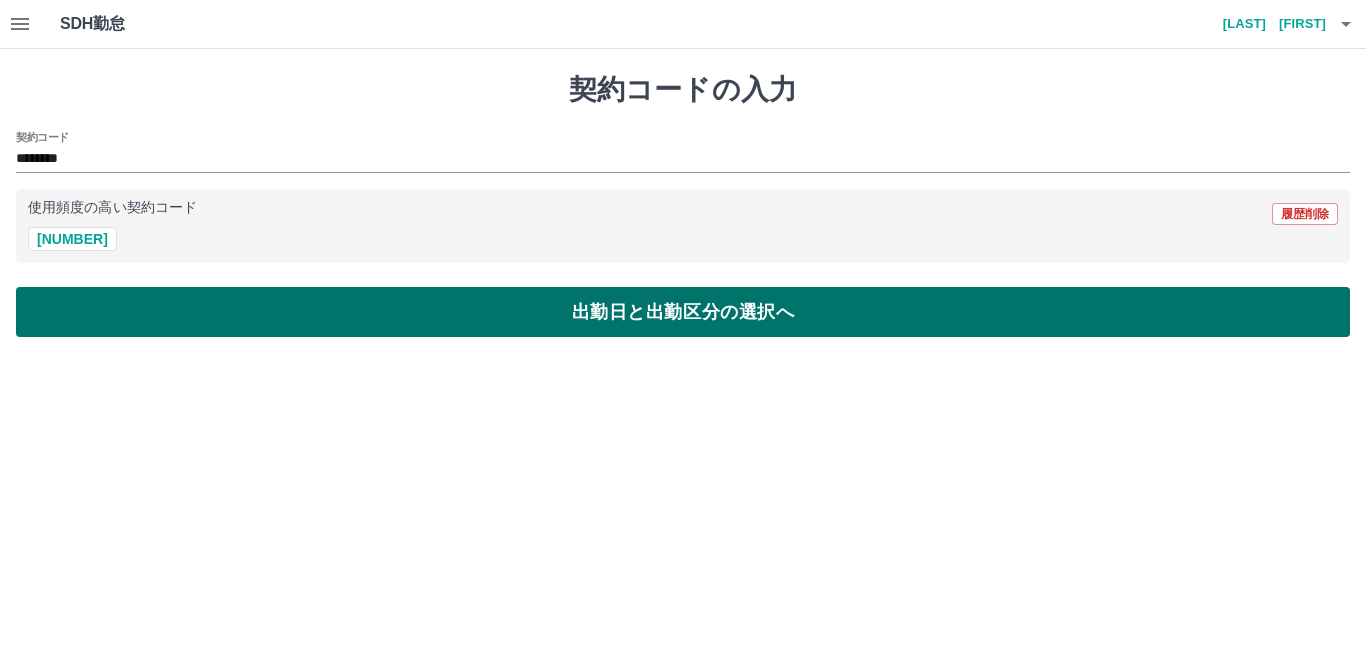 click on "出勤日と出勤区分の選択へ" at bounding box center [683, 312] 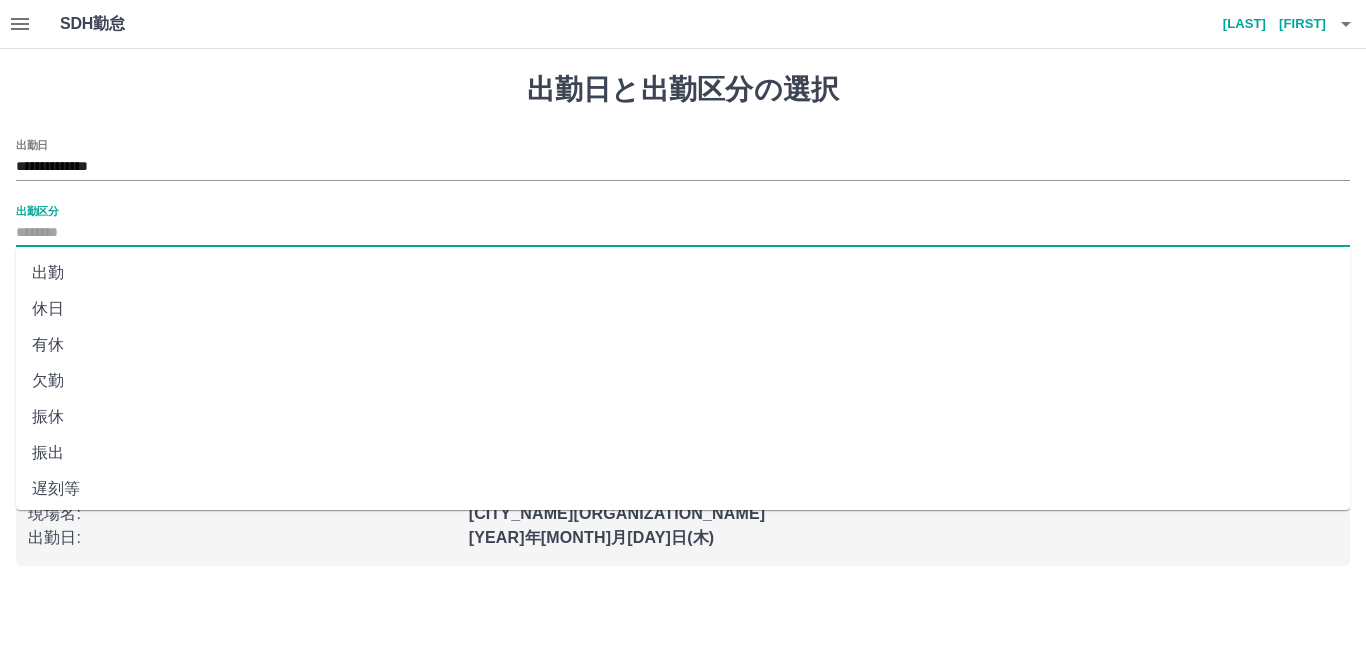 click on "出勤区分" at bounding box center [683, 233] 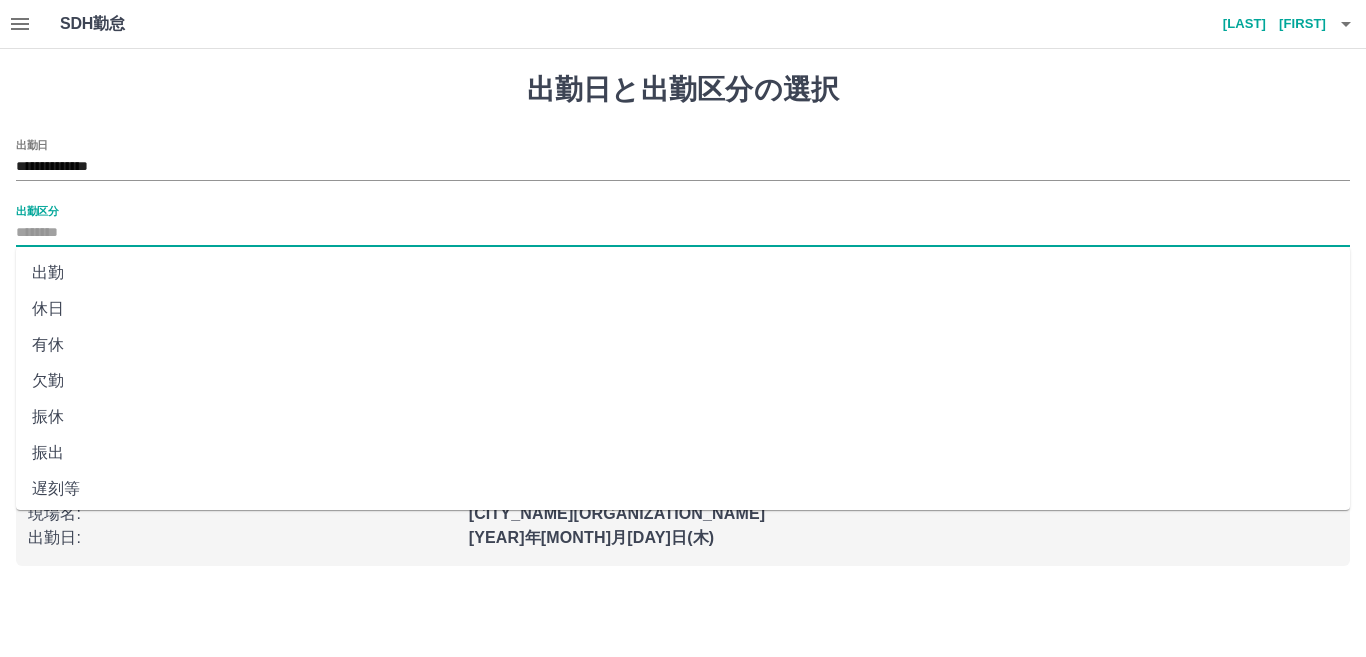 click on "出勤" at bounding box center [683, 273] 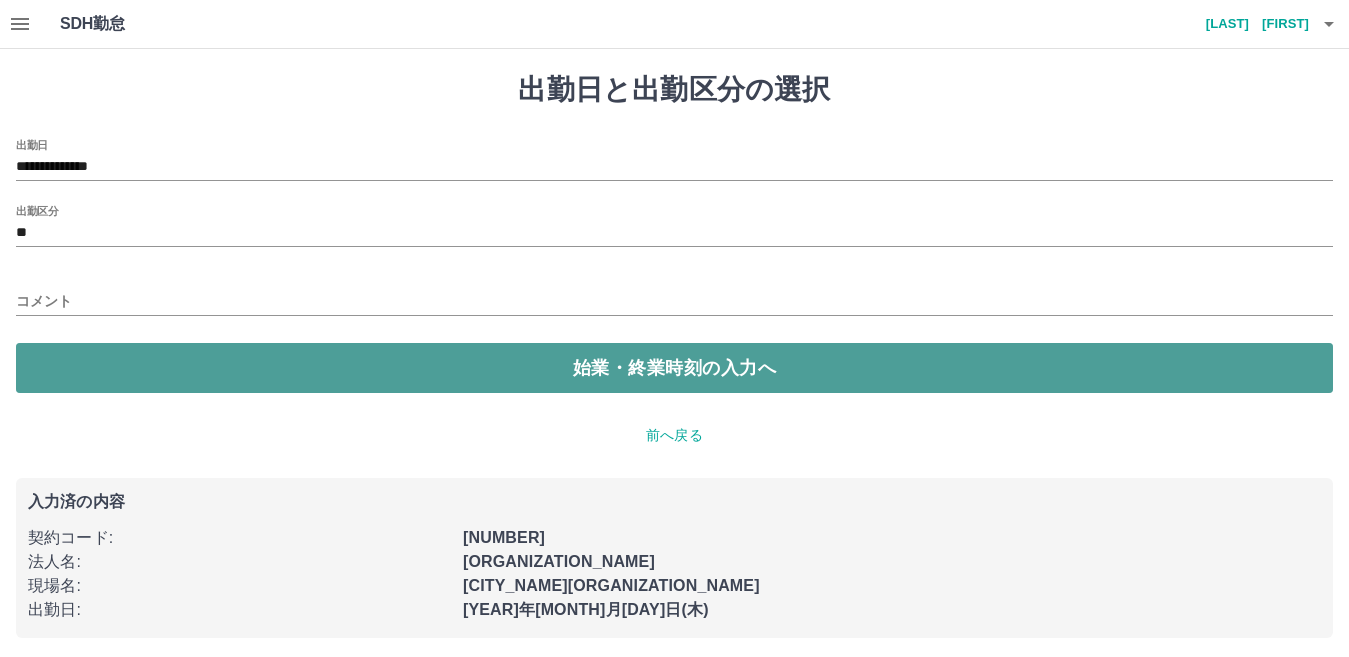 click on "始業・終業時刻の入力へ" at bounding box center (674, 368) 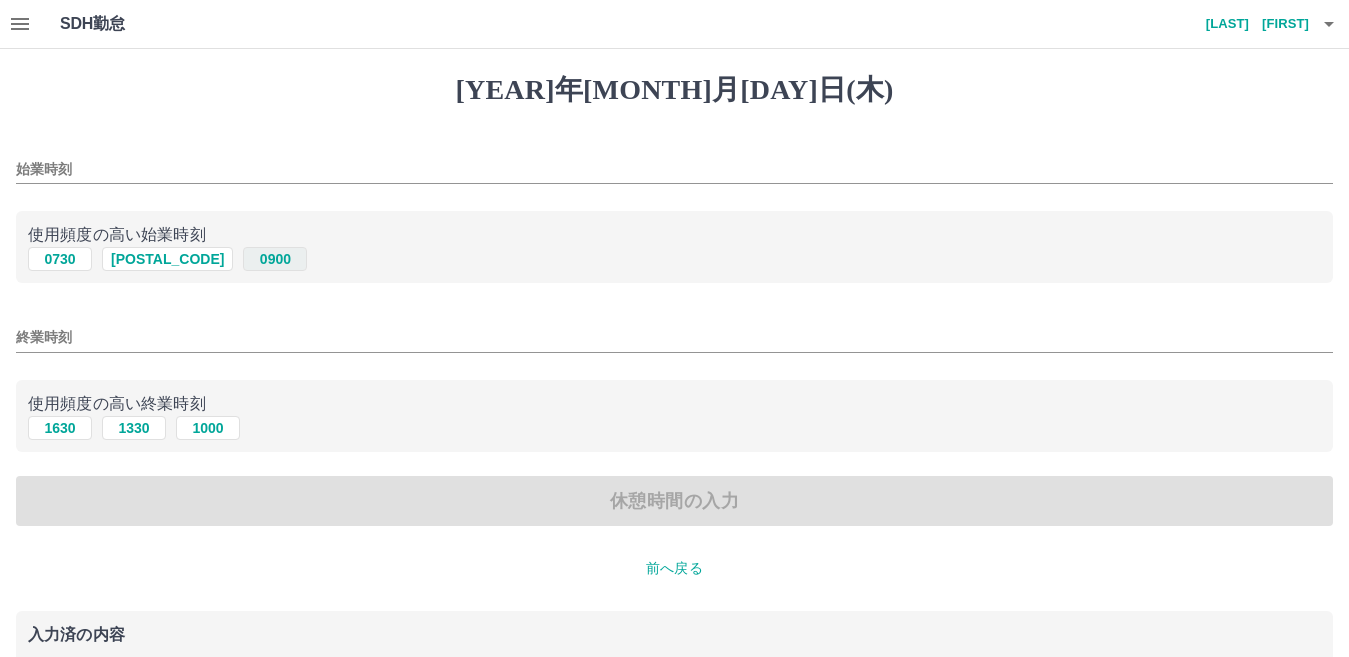 click on "0900" at bounding box center (275, 259) 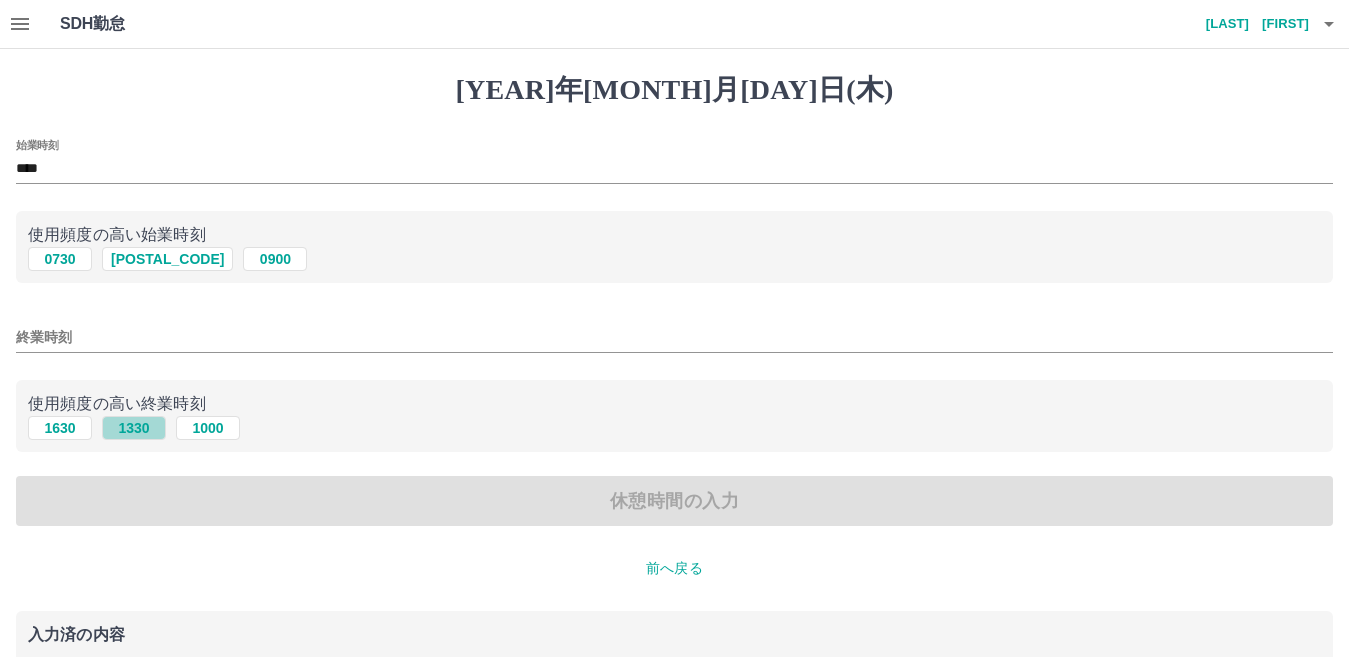 click on "1330" at bounding box center (167, 259) 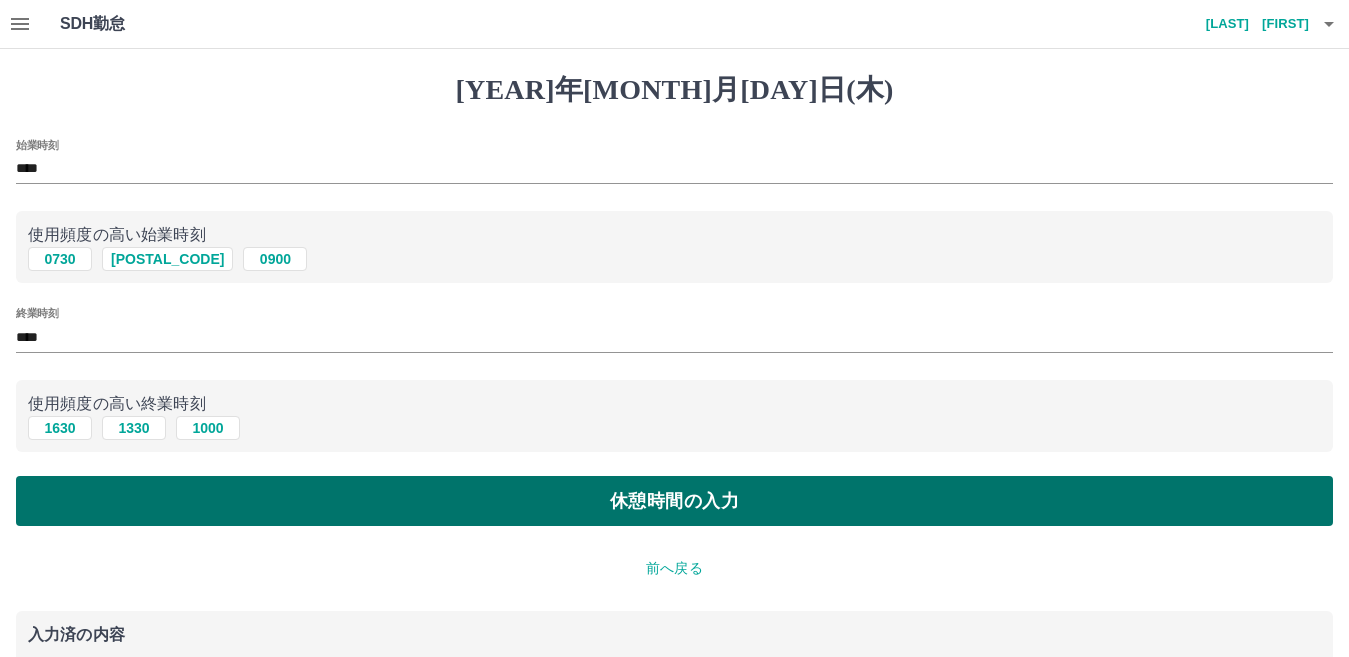 click on "休憩時間の入力" at bounding box center [674, 501] 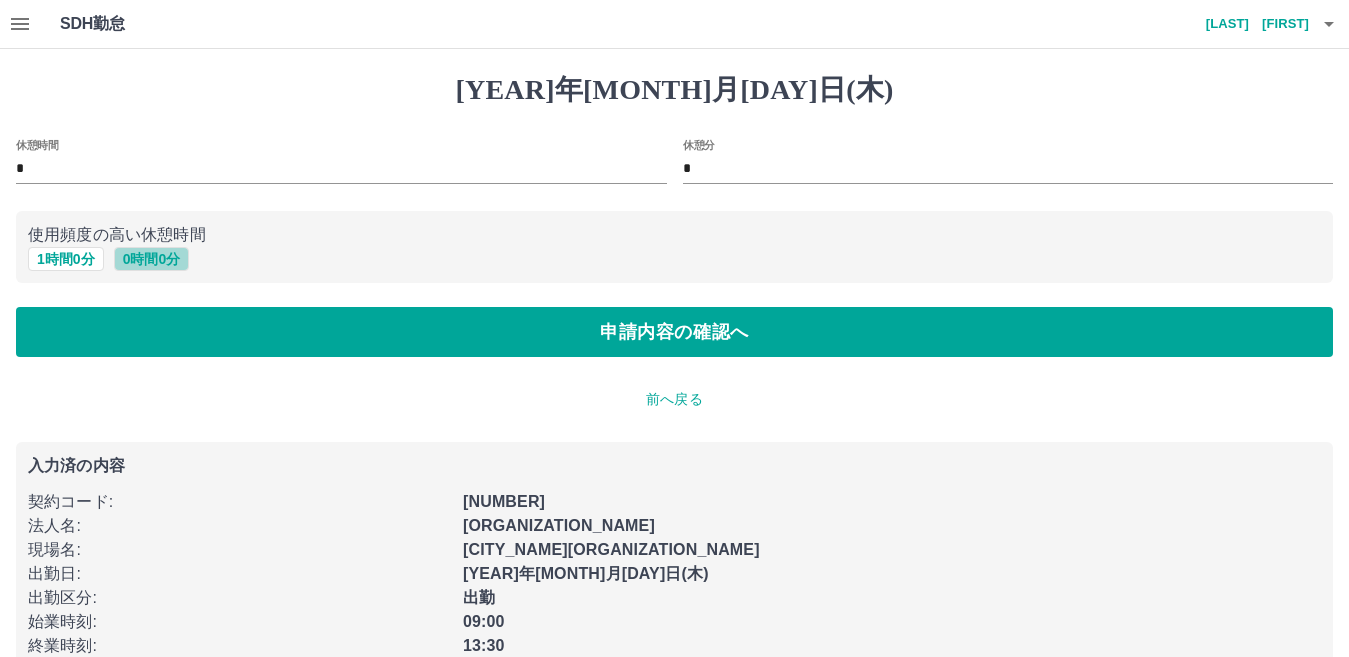 click on "0 時間 0 分" at bounding box center (152, 259) 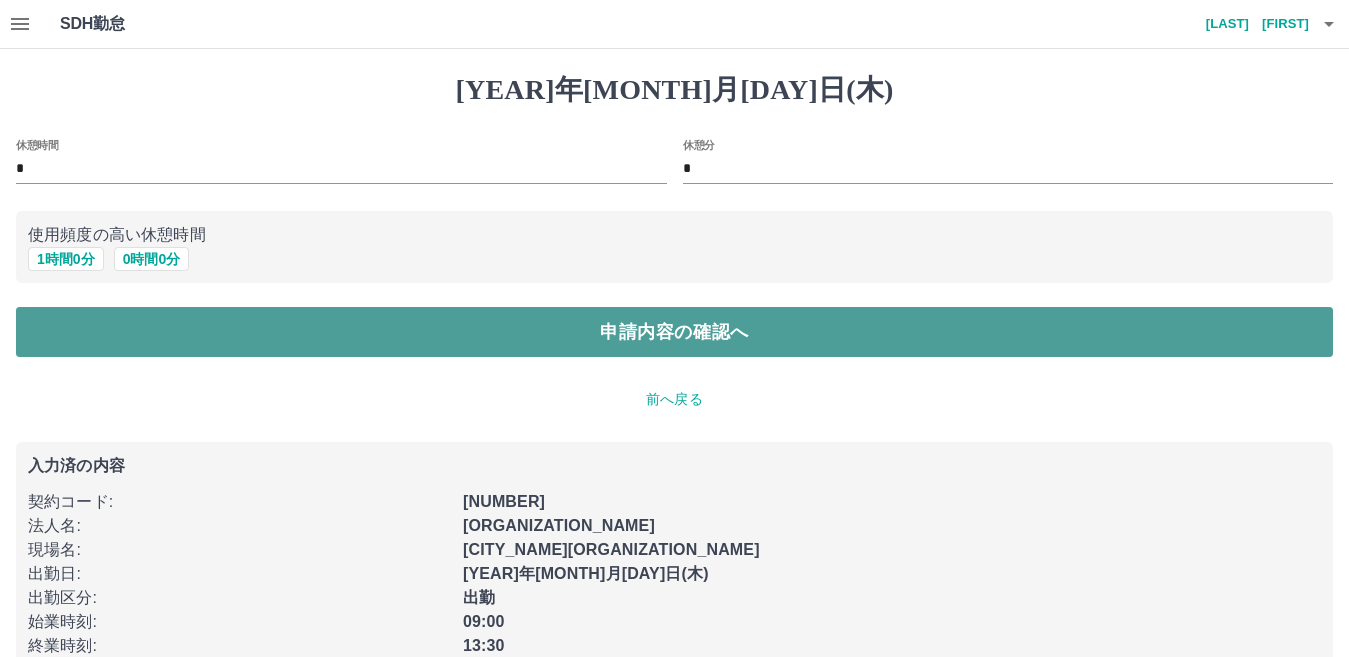 click on "申請内容の確認へ" at bounding box center [674, 332] 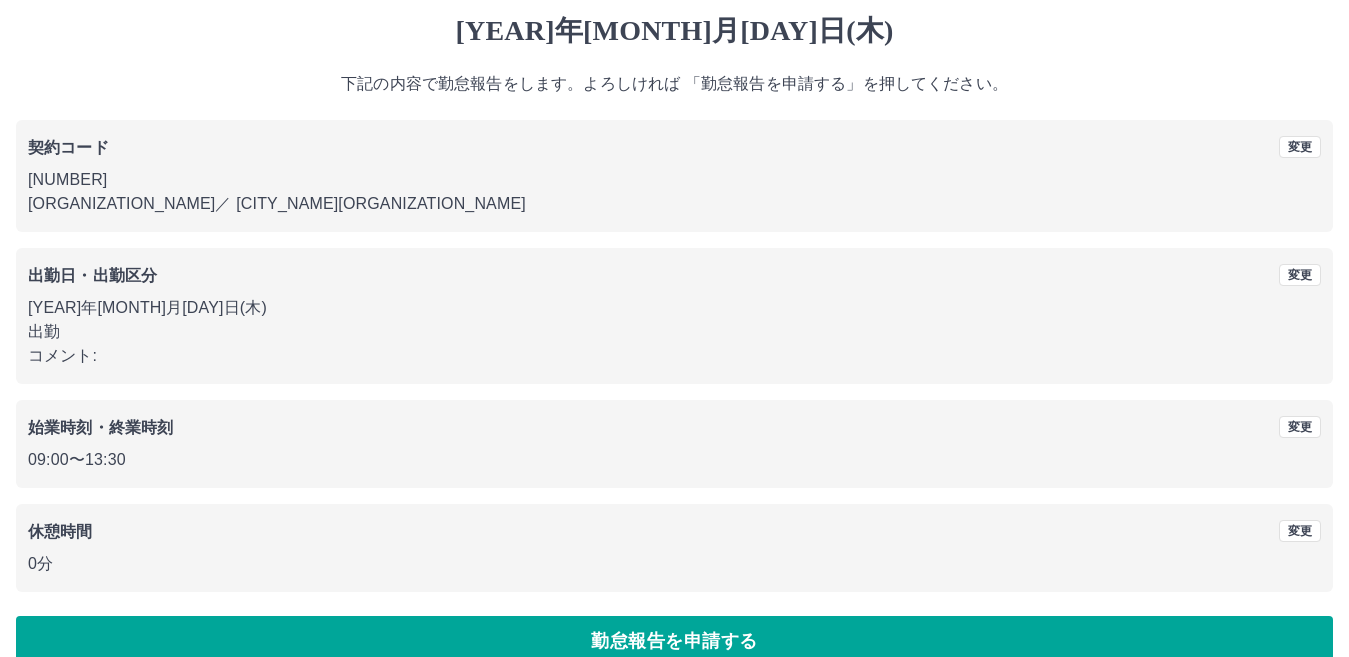 scroll, scrollTop: 92, scrollLeft: 0, axis: vertical 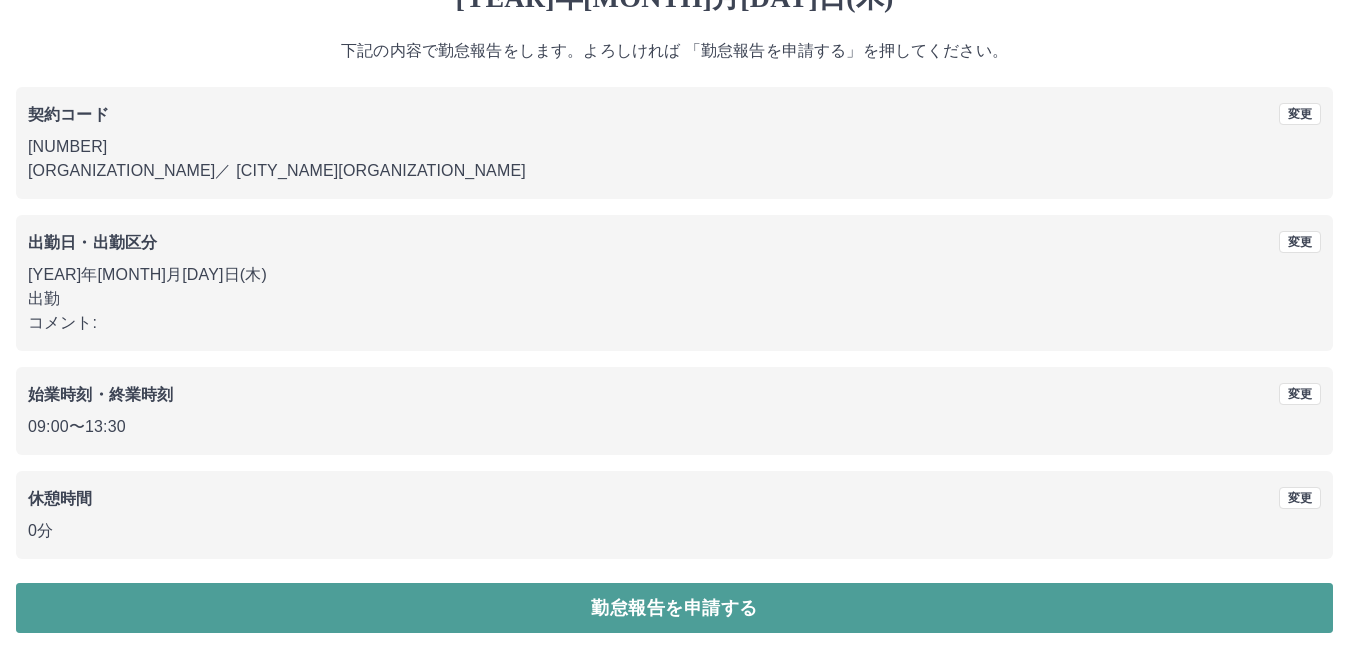 click on "勤怠報告を申請する" at bounding box center [674, 608] 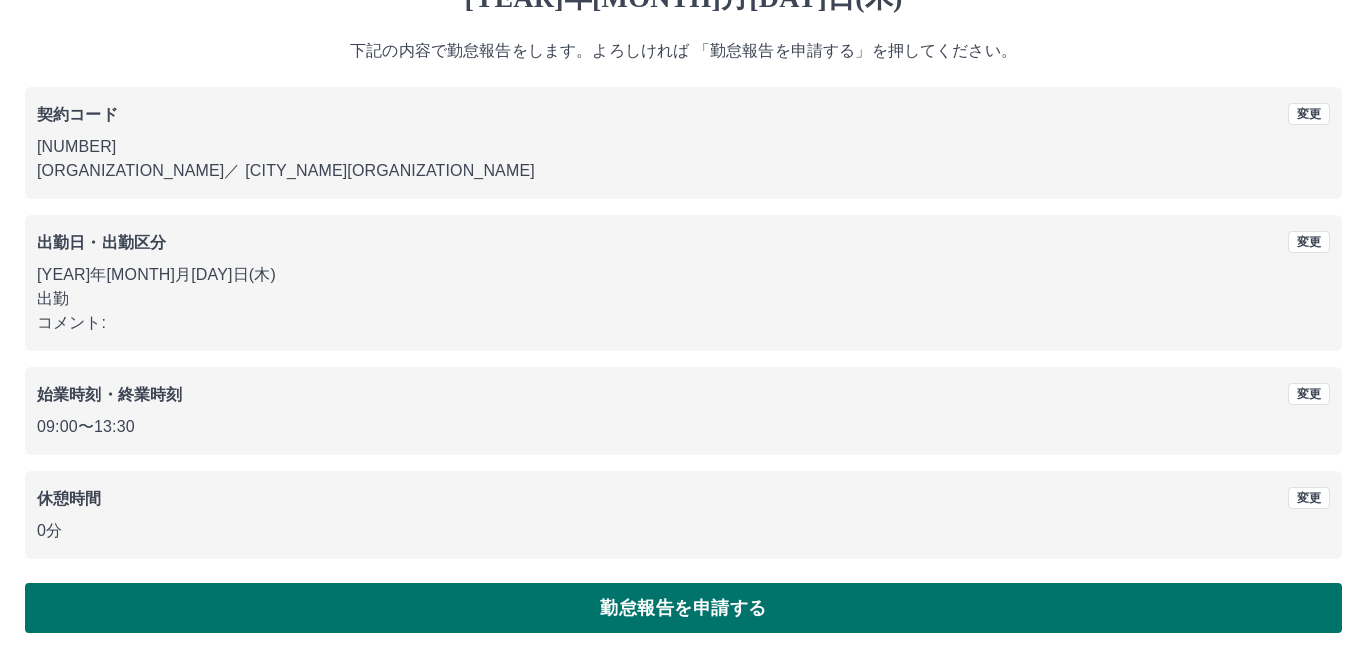 scroll, scrollTop: 0, scrollLeft: 0, axis: both 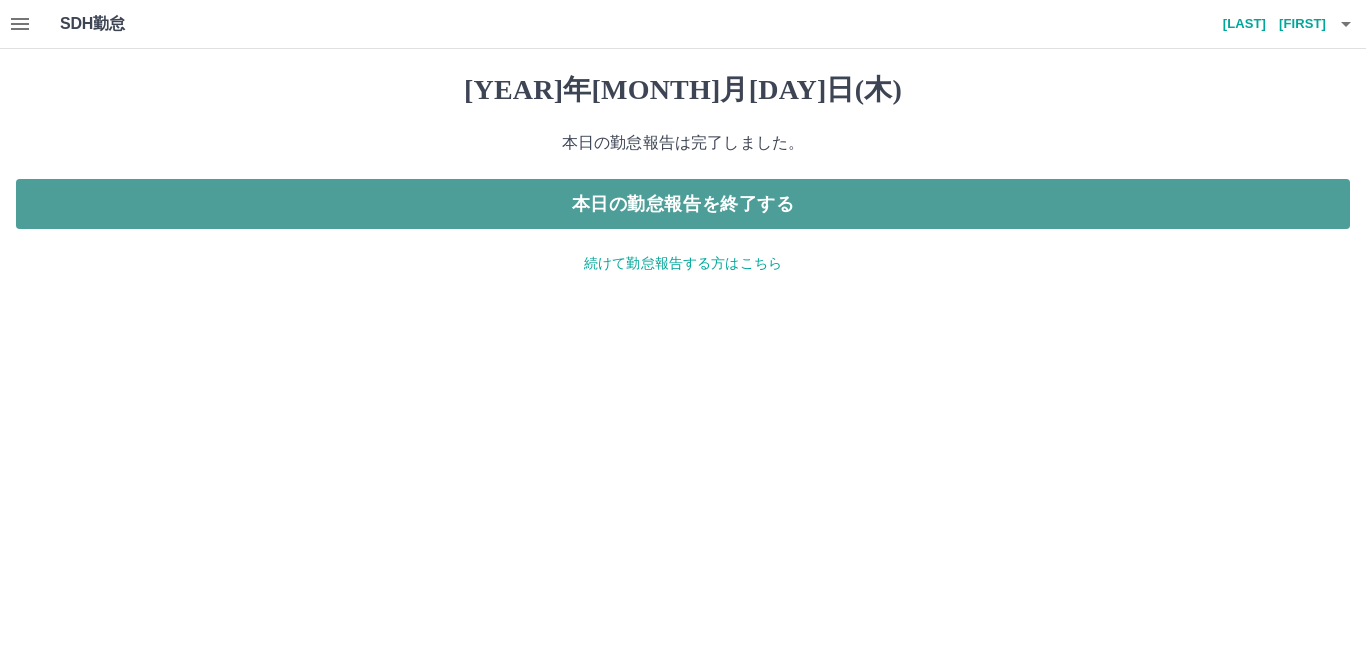 click on "本日の勤怠報告を終了する" at bounding box center [683, 204] 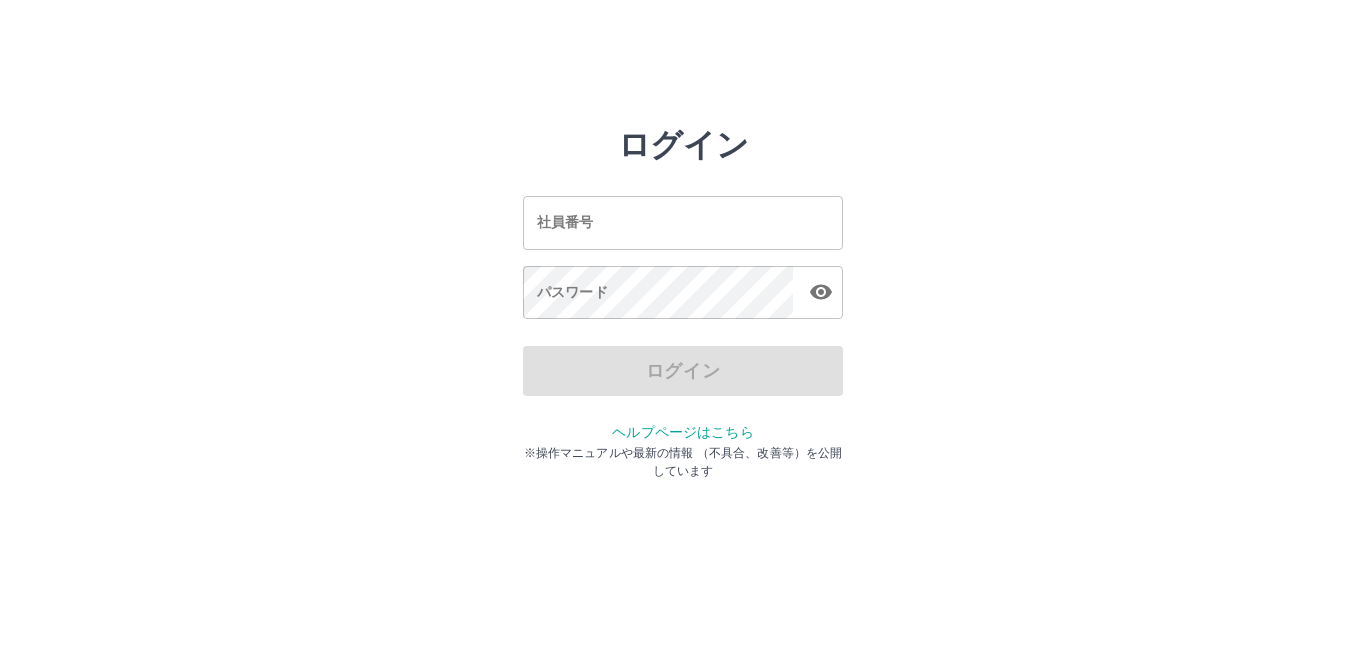 scroll, scrollTop: 0, scrollLeft: 0, axis: both 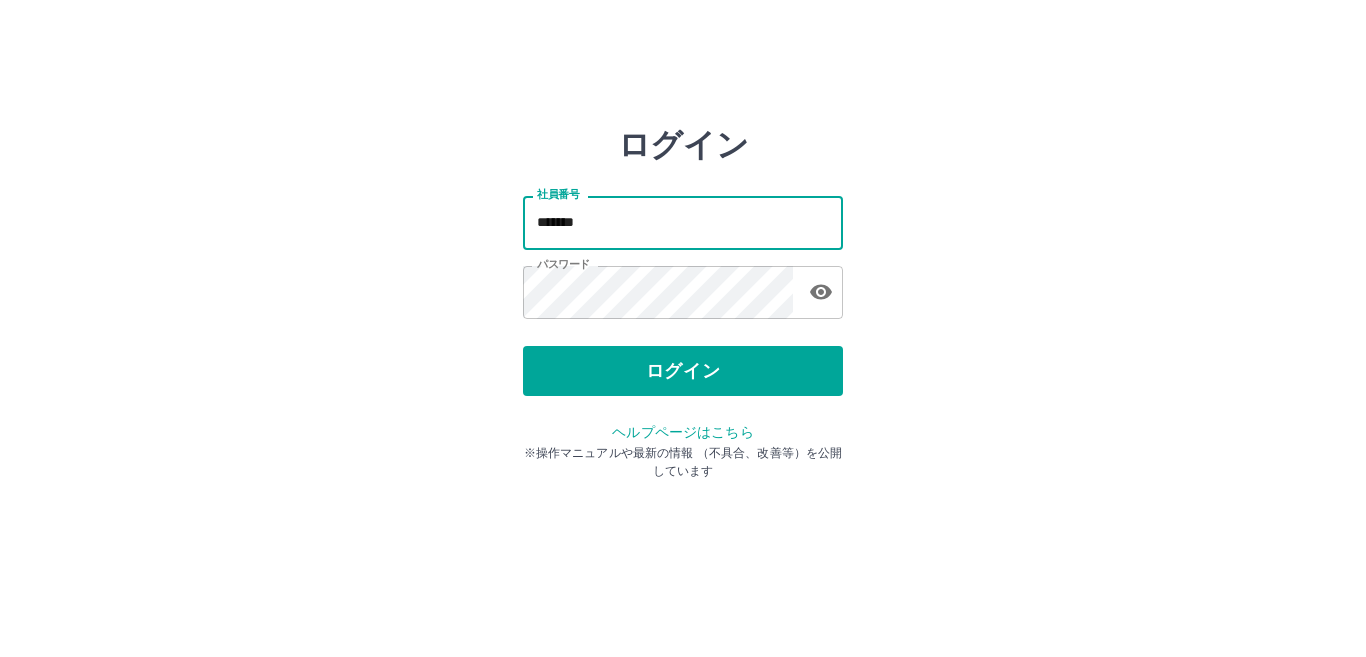 click on "*******" at bounding box center (683, 222) 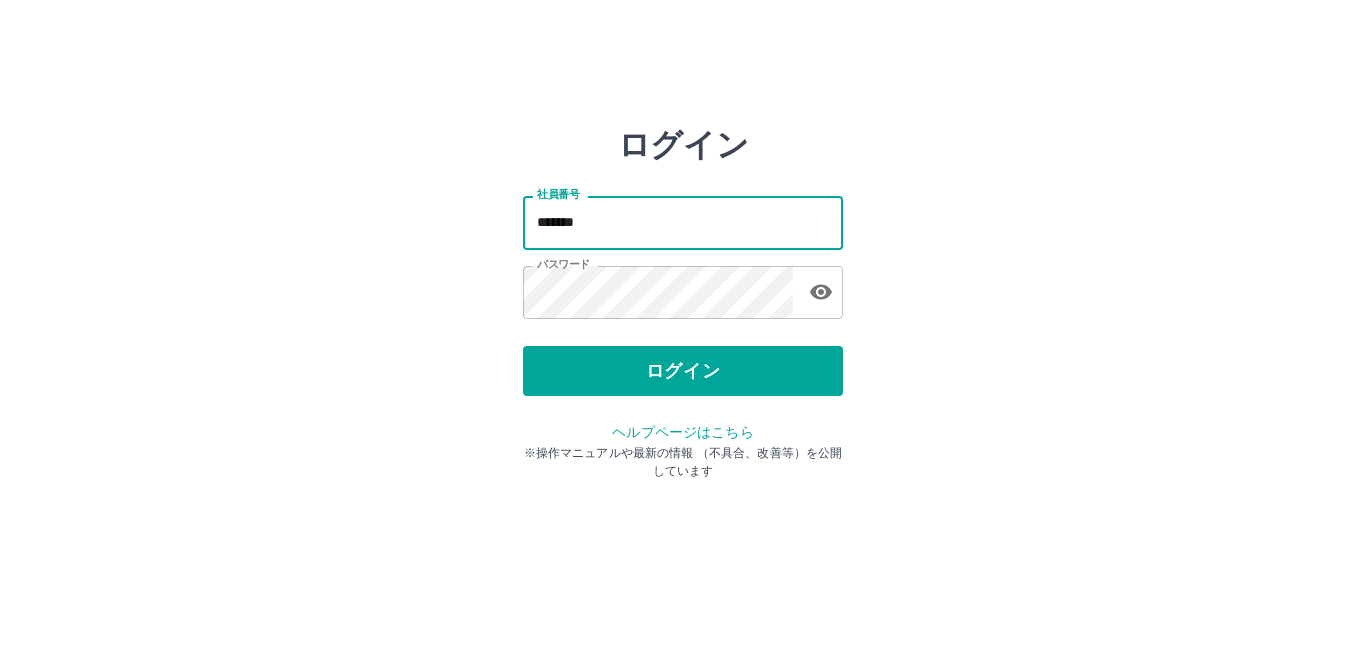 type on "*******" 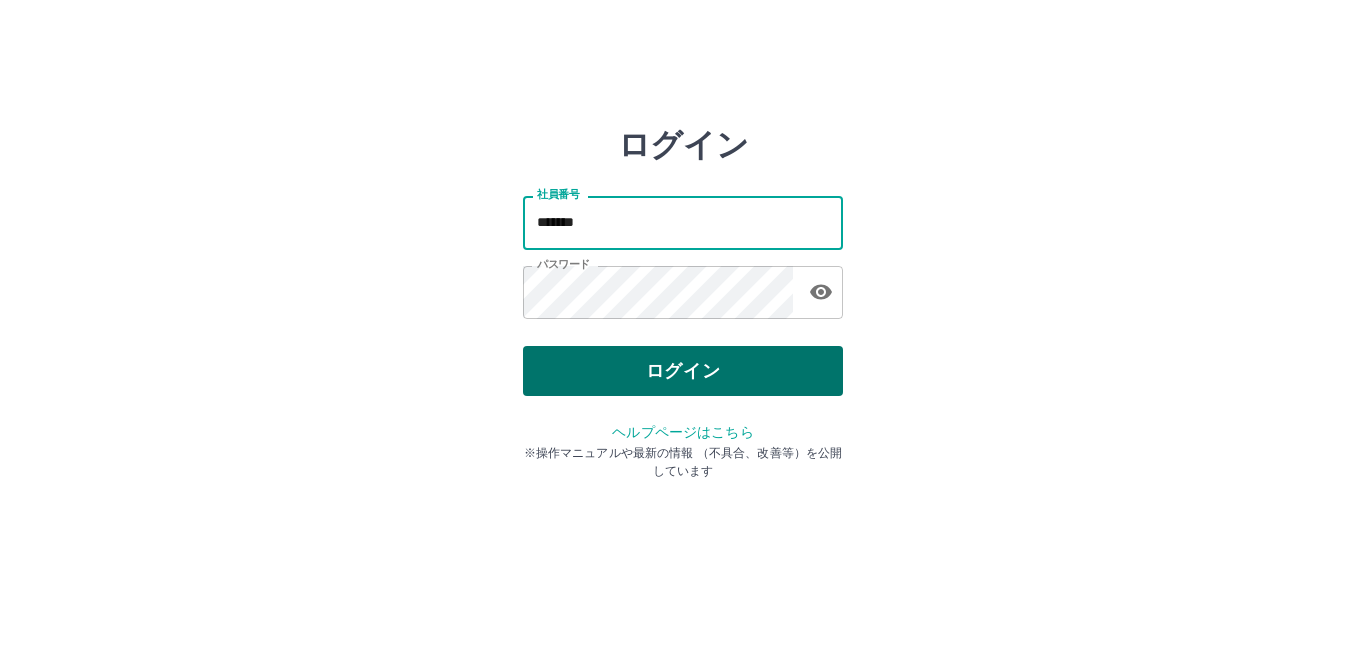 click on "ログイン" at bounding box center [683, 371] 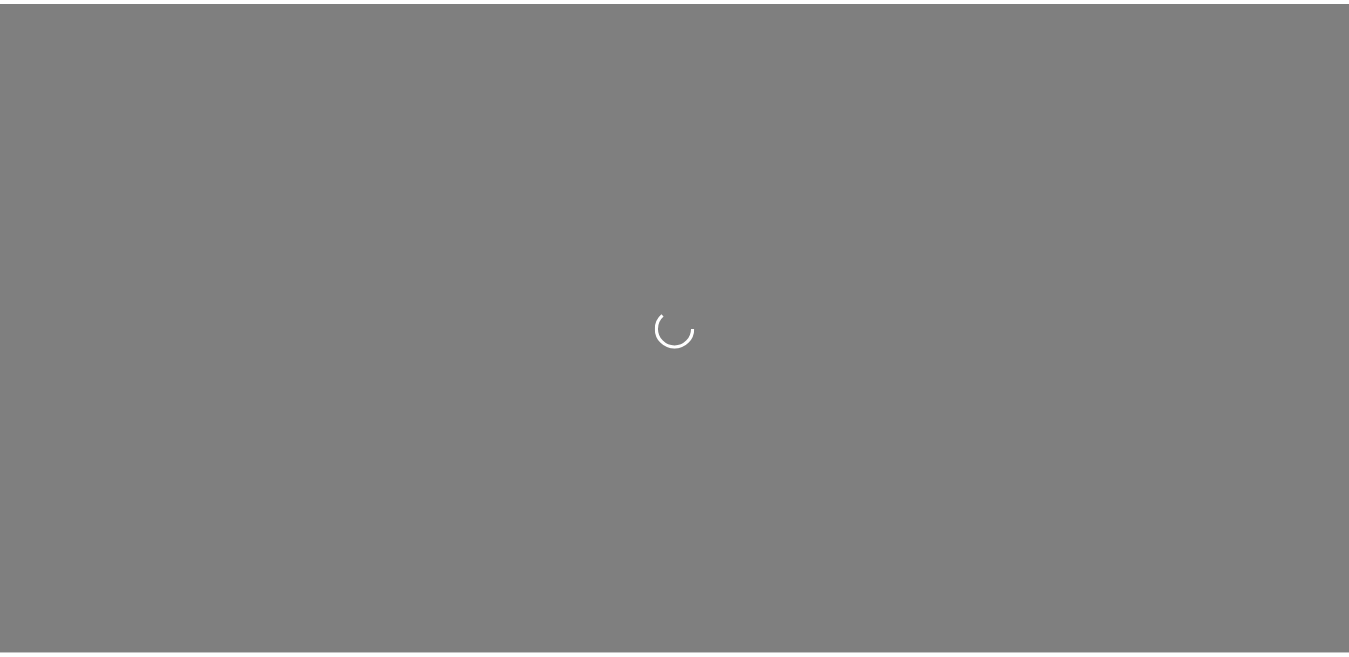 scroll, scrollTop: 0, scrollLeft: 0, axis: both 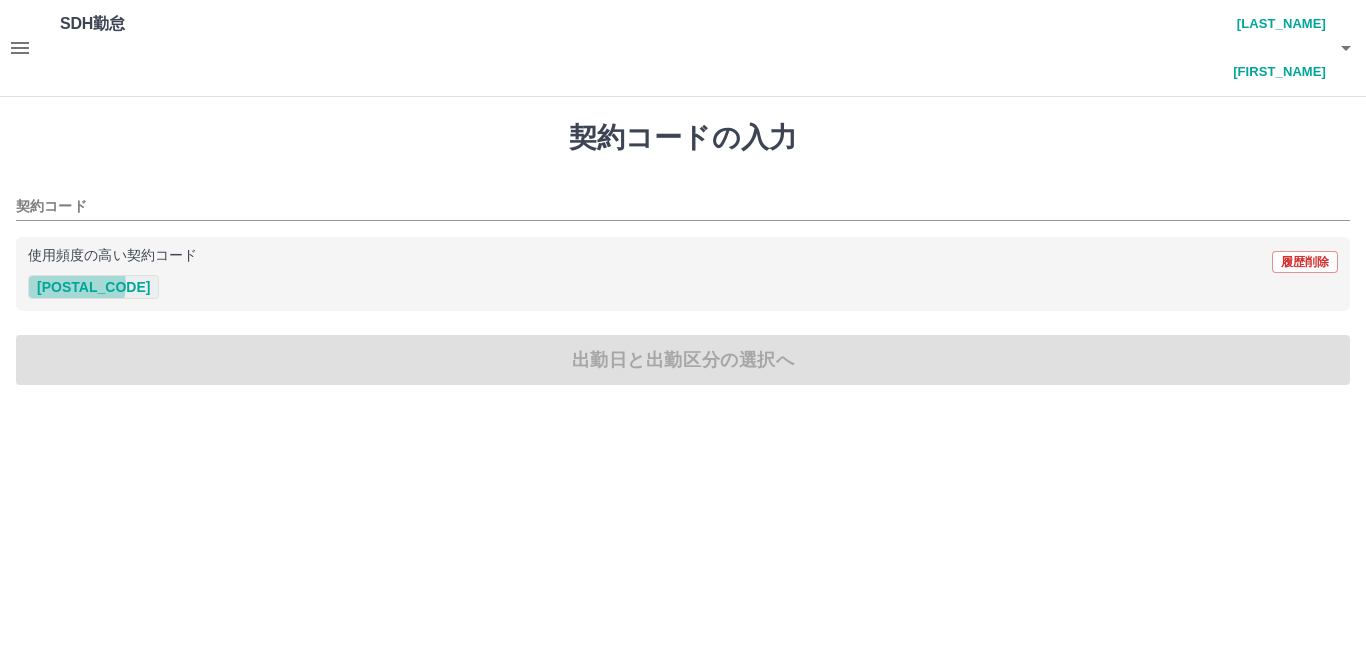 click on "[NUMBER]" at bounding box center [93, 287] 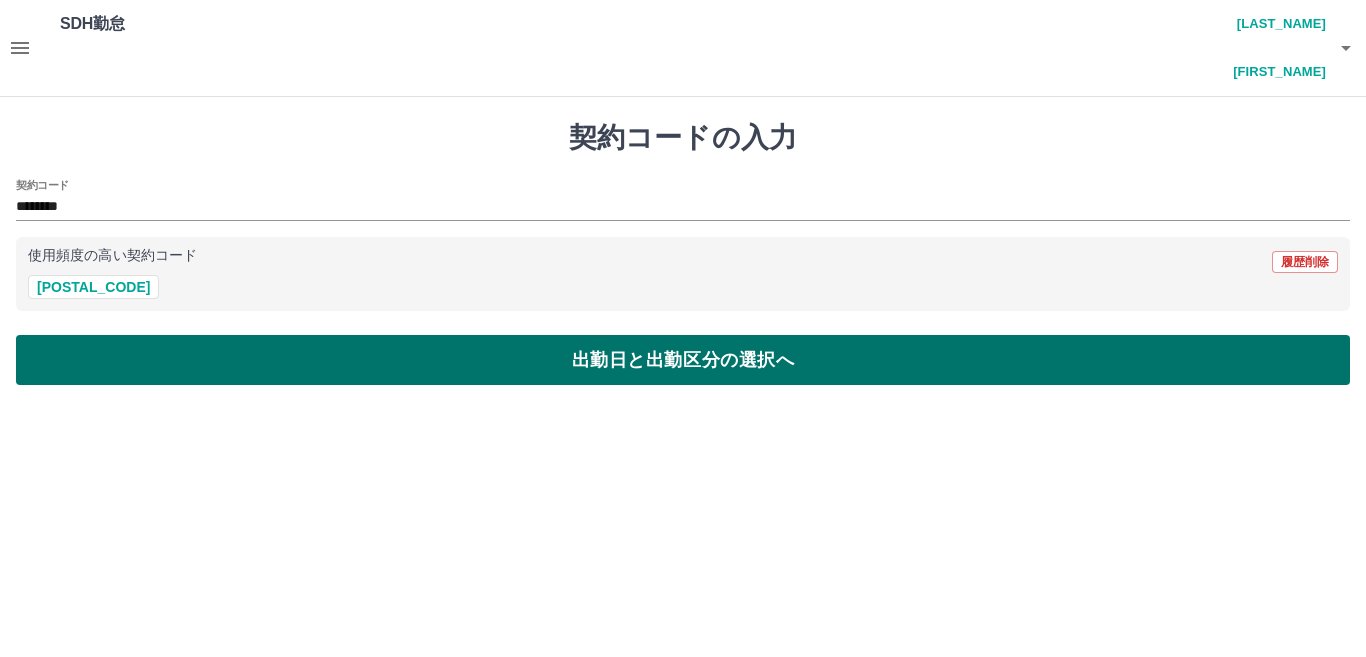 click on "出勤日と出勤区分の選択へ" at bounding box center [683, 360] 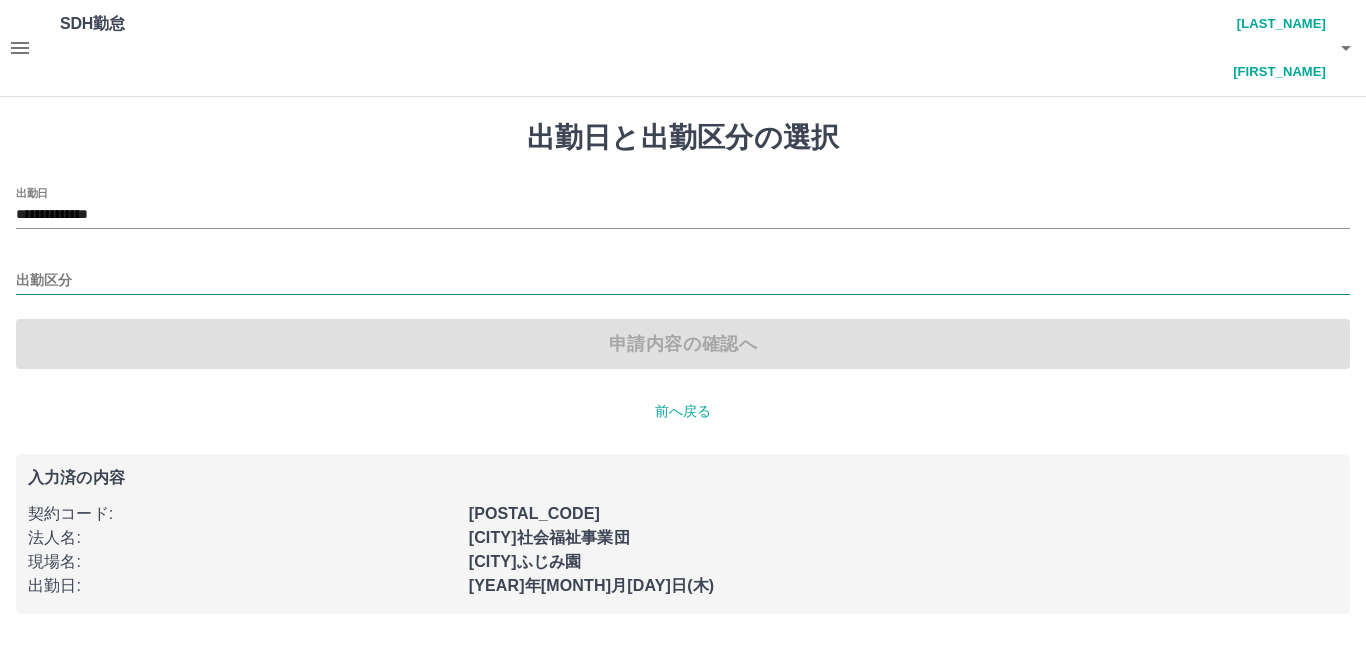 click on "出勤区分" at bounding box center (683, 281) 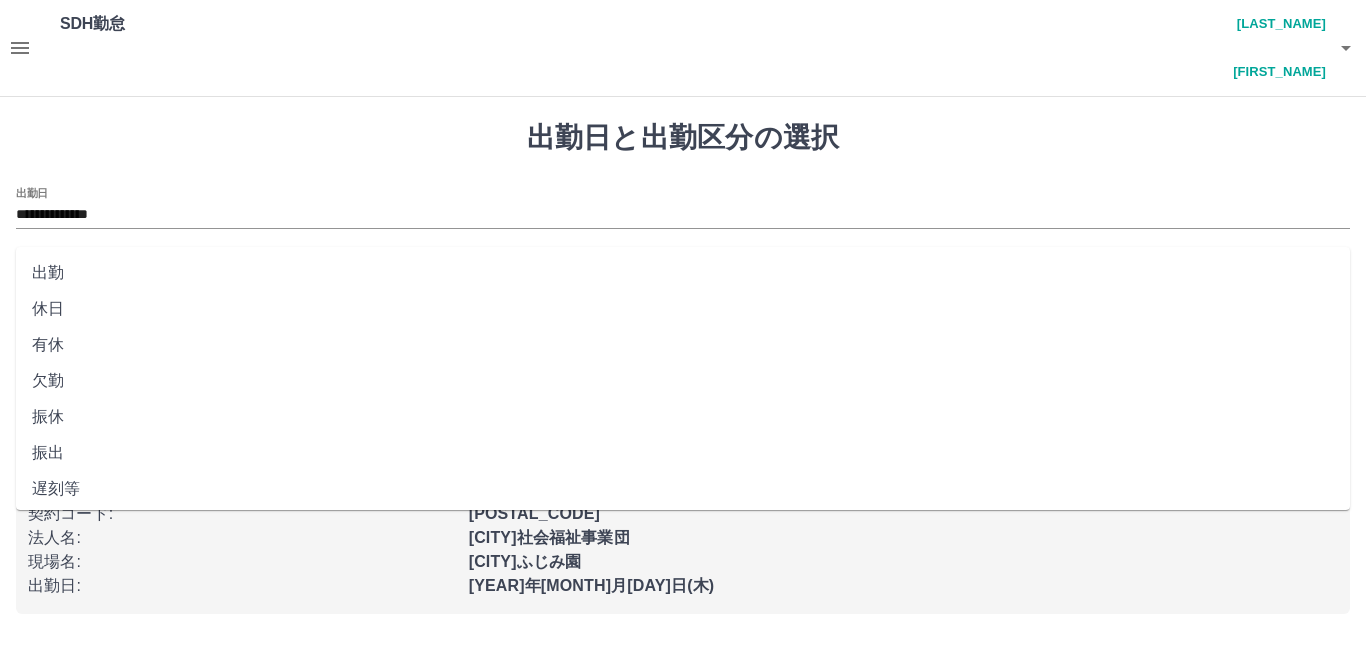 click on "出勤" at bounding box center [683, 273] 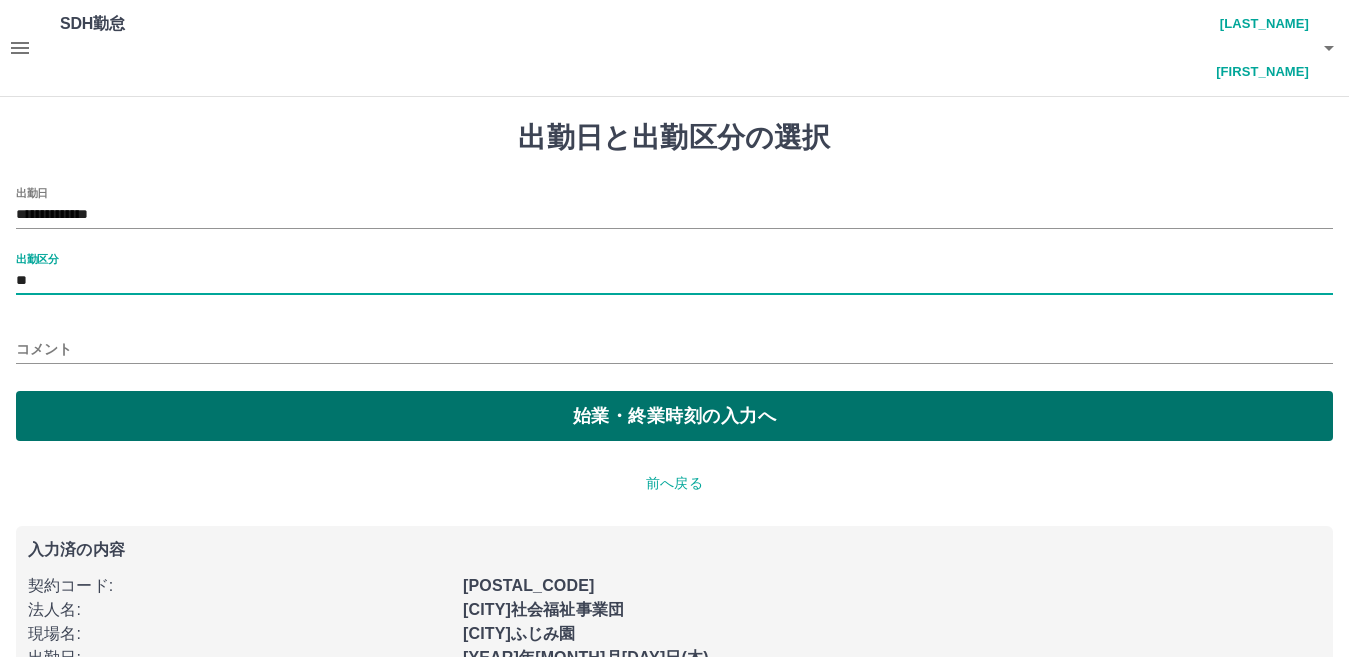 click on "始業・終業時刻の入力へ" at bounding box center (674, 416) 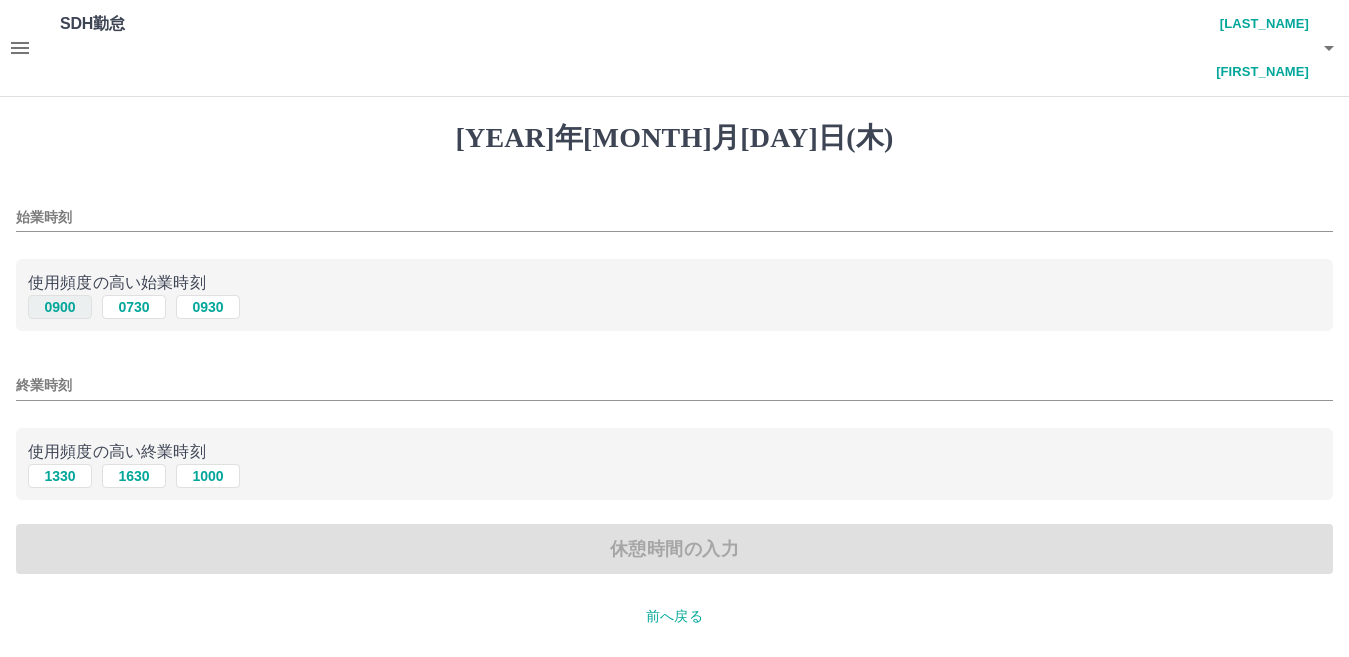 click on "0900" at bounding box center [60, 307] 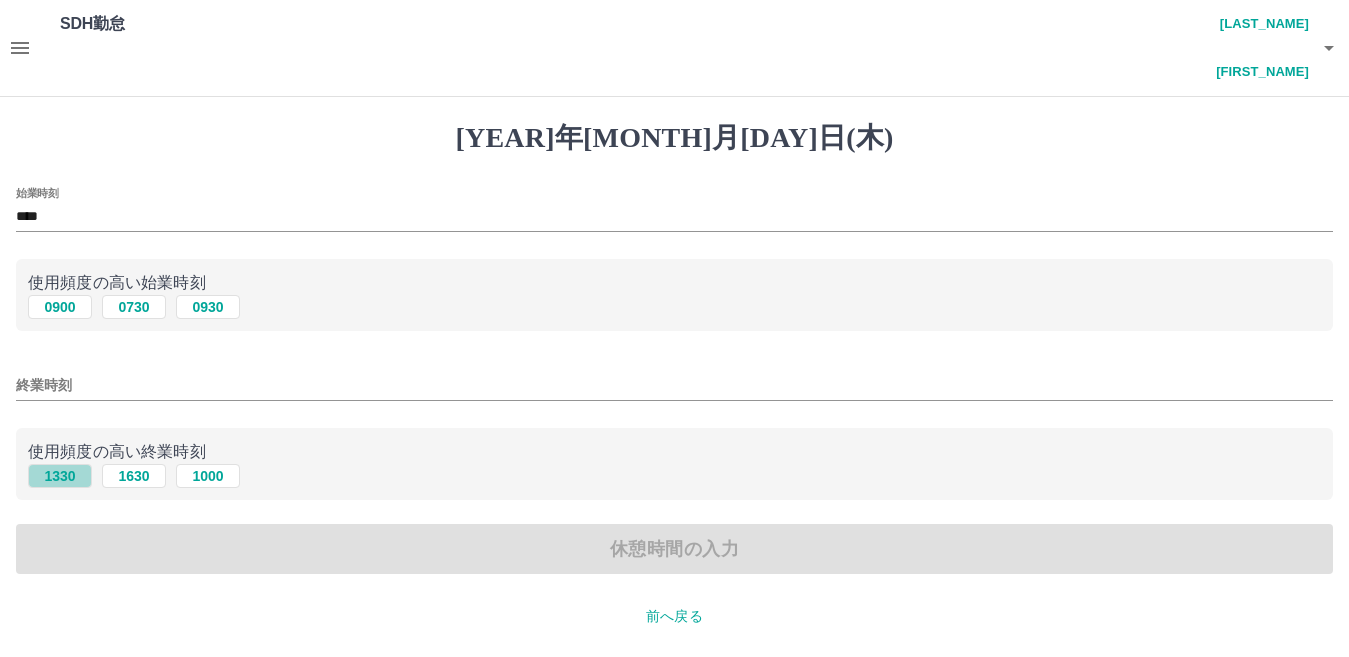 click on "1330" at bounding box center [60, 307] 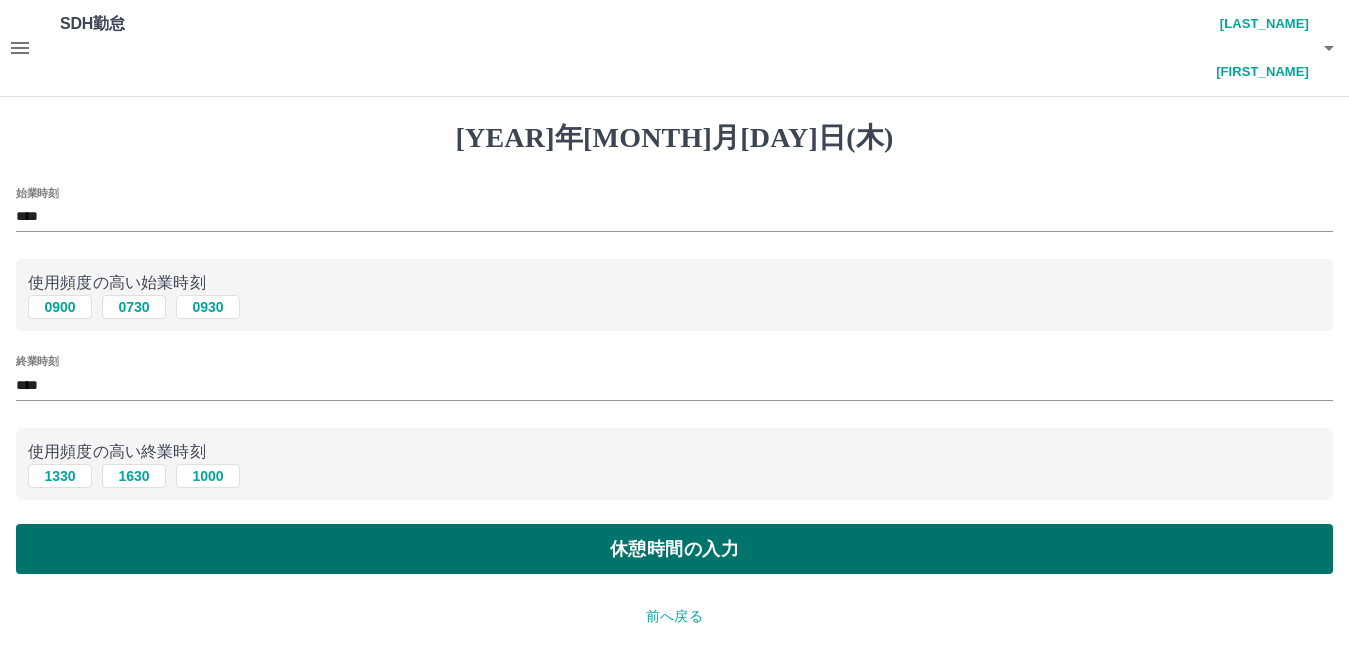 click on "休憩時間の入力" at bounding box center [674, 549] 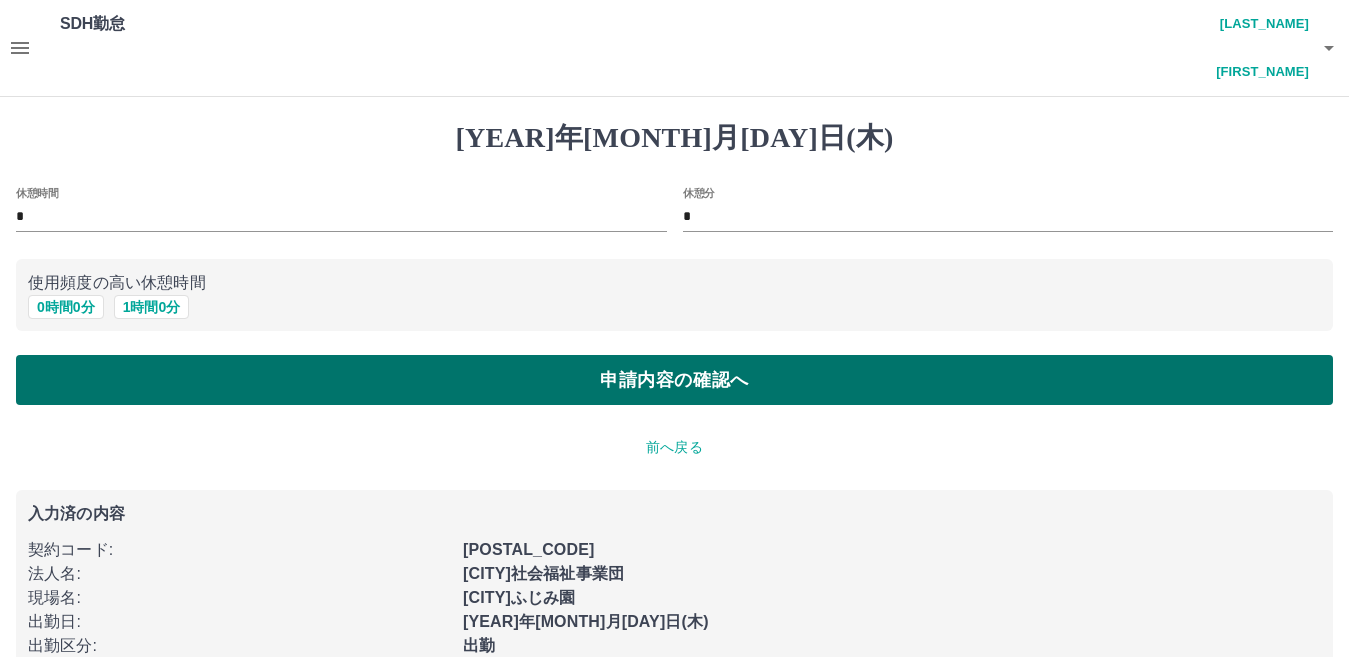 click on "申請内容の確認へ" at bounding box center [674, 380] 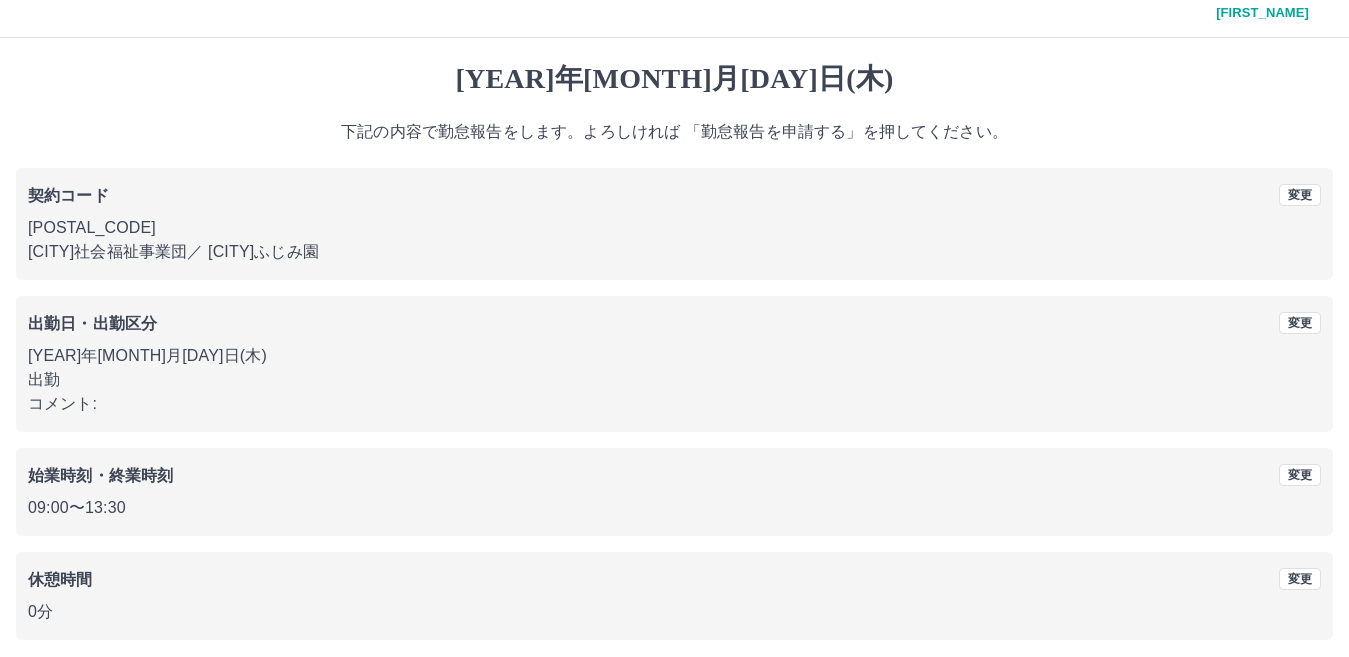 scroll, scrollTop: 92, scrollLeft: 0, axis: vertical 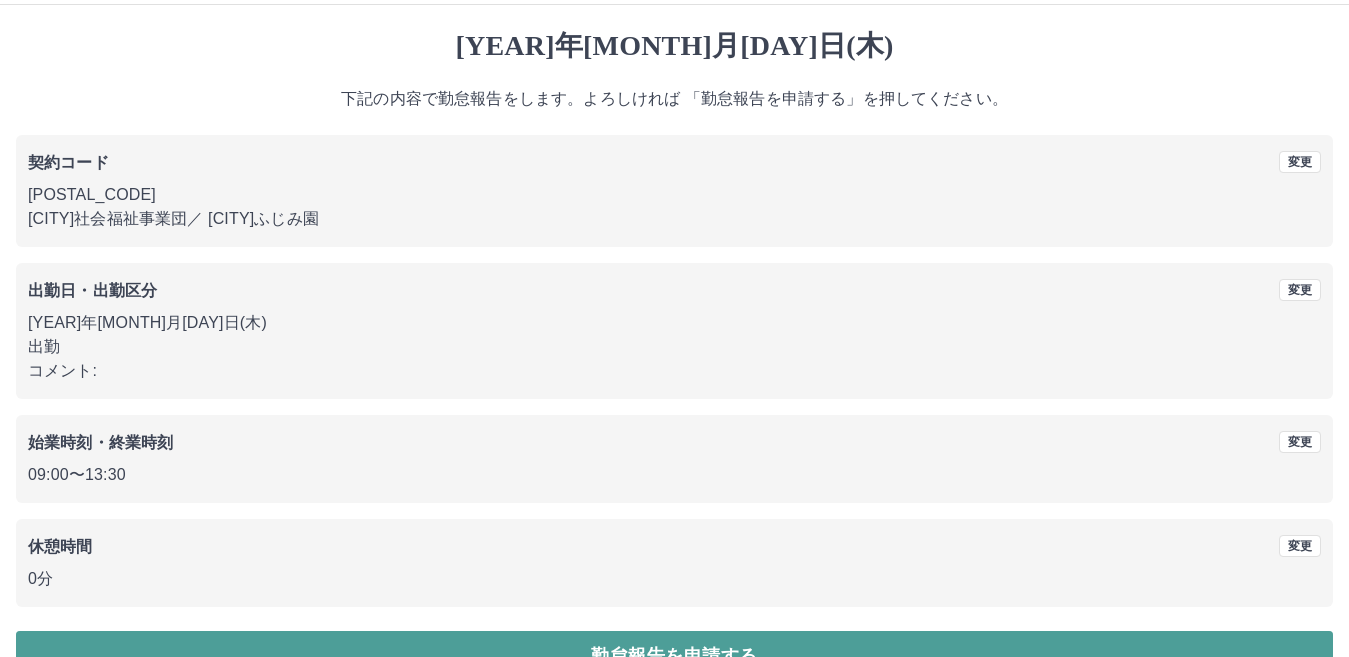 click on "勤怠報告を申請する" at bounding box center [674, 656] 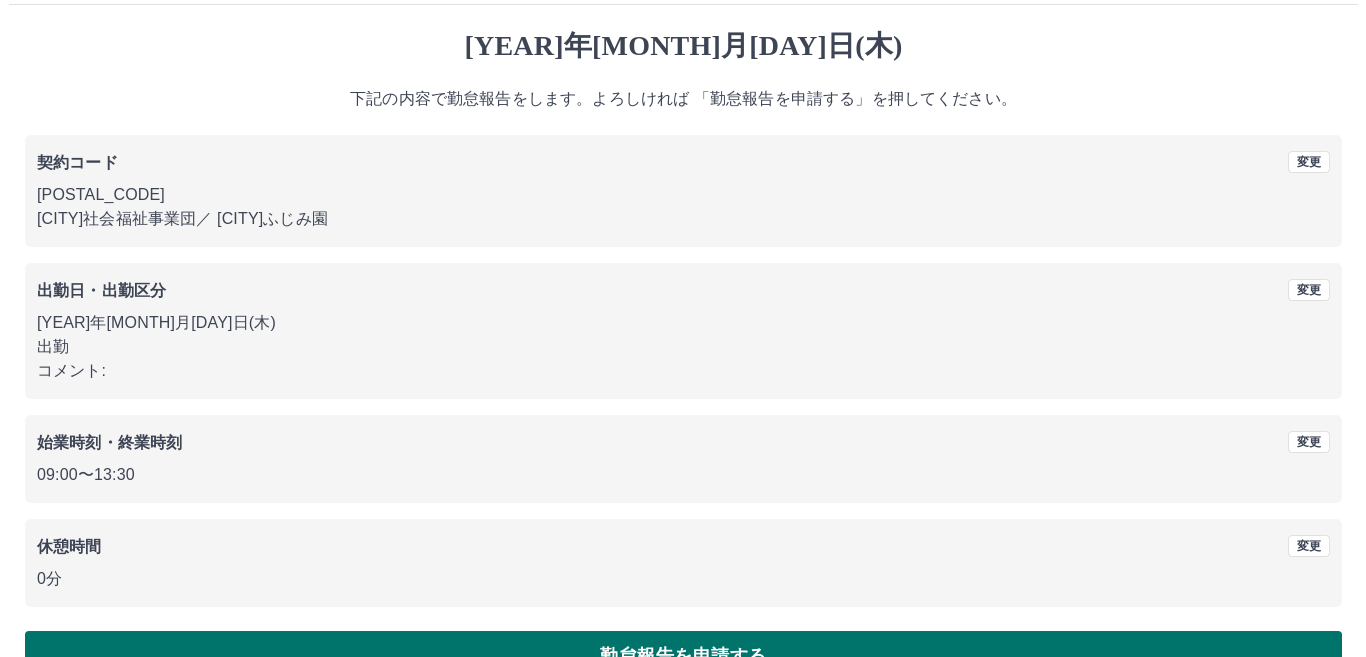 scroll, scrollTop: 0, scrollLeft: 0, axis: both 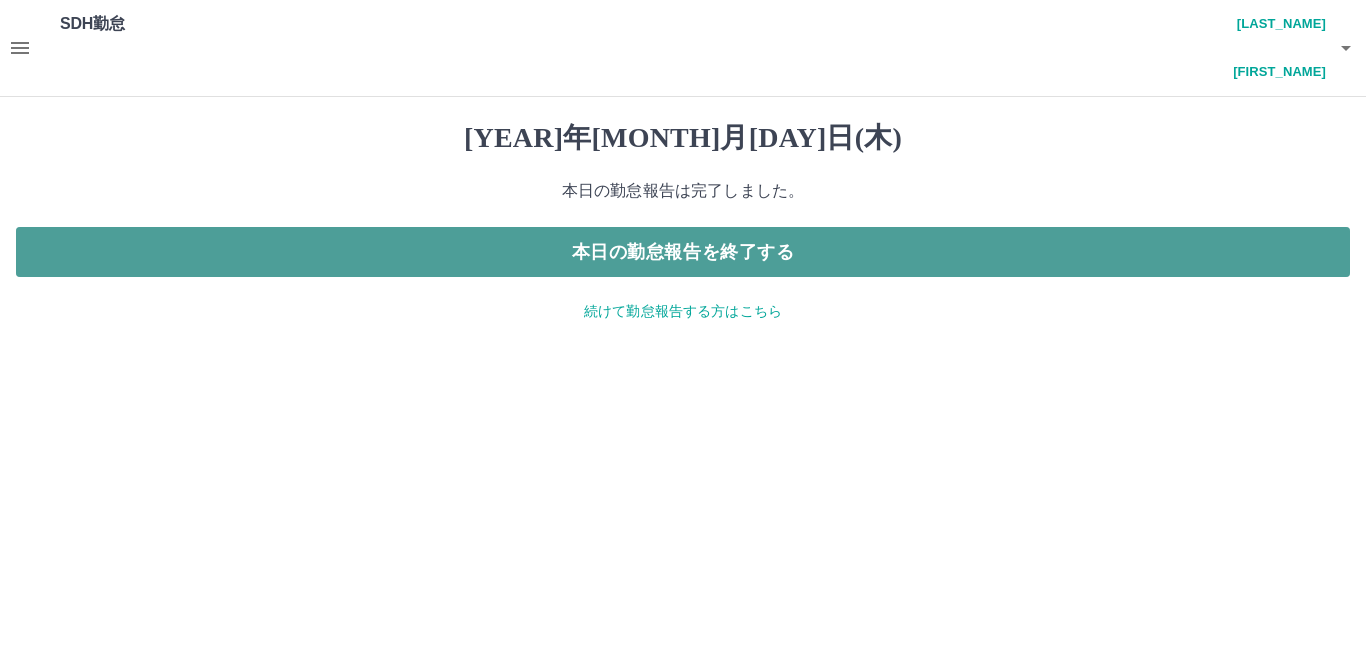 click on "本日の勤怠報告を終了する" at bounding box center (683, 252) 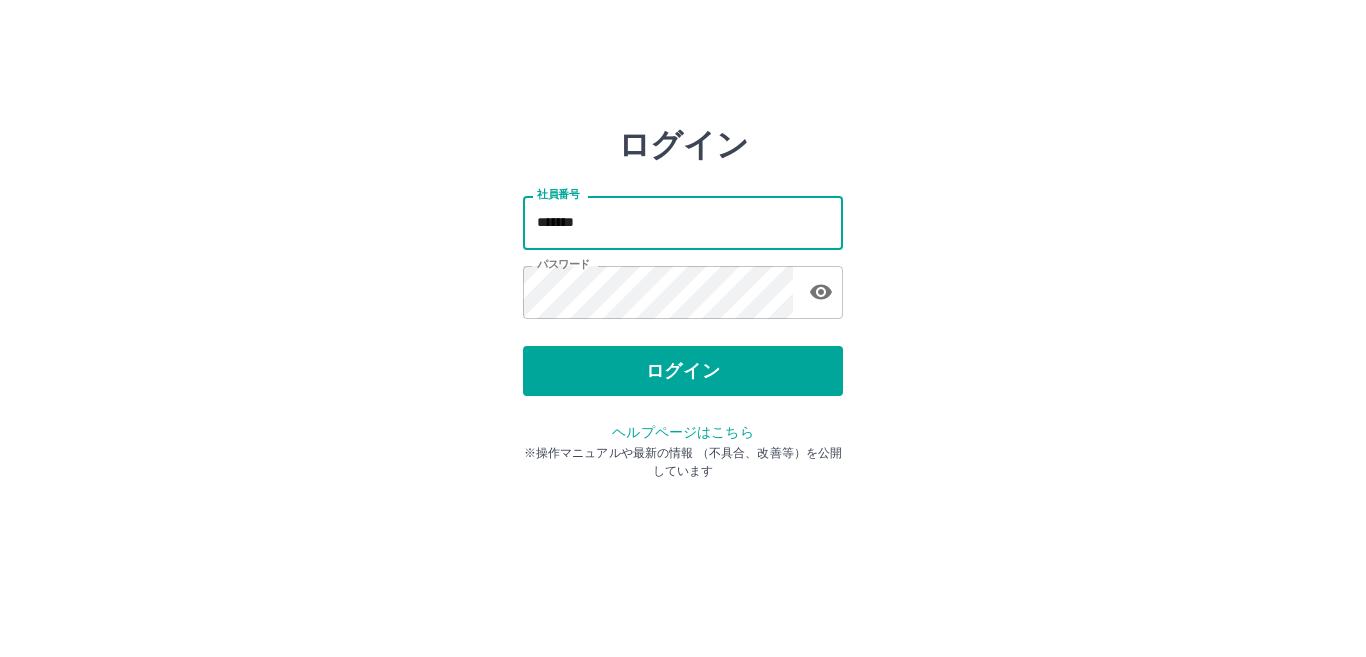 scroll, scrollTop: 0, scrollLeft: 0, axis: both 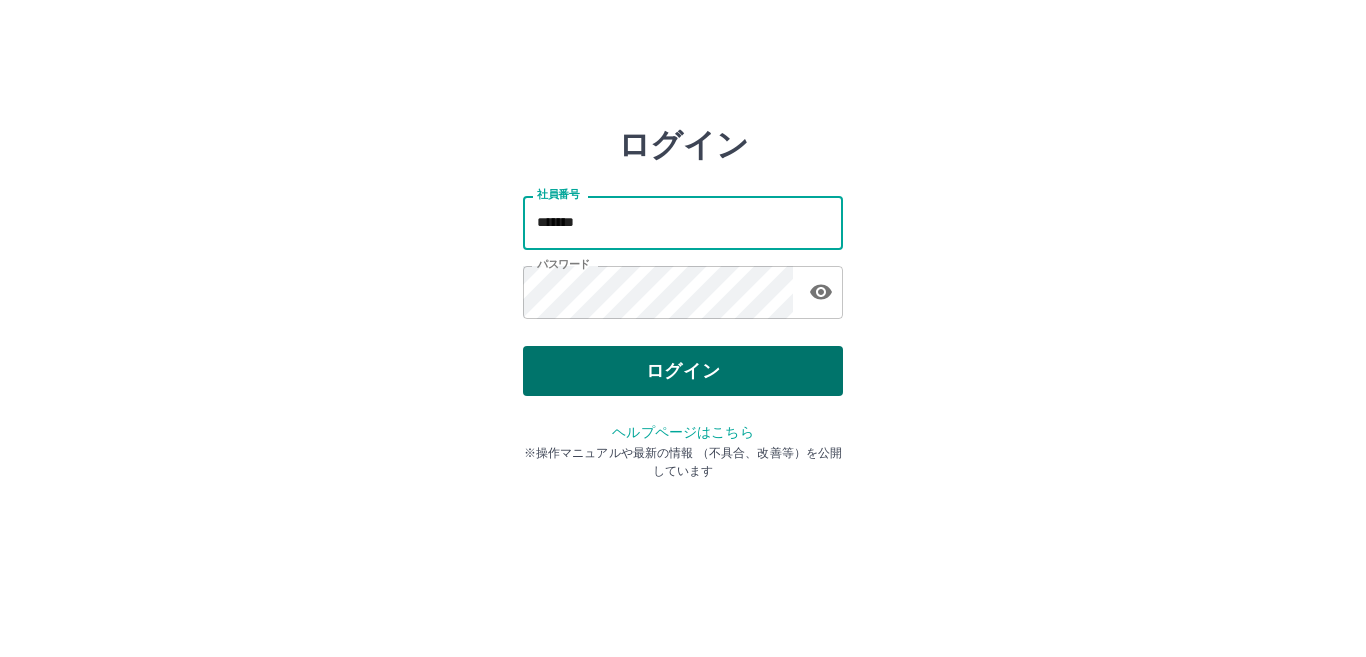 click on "ログイン" at bounding box center (683, 371) 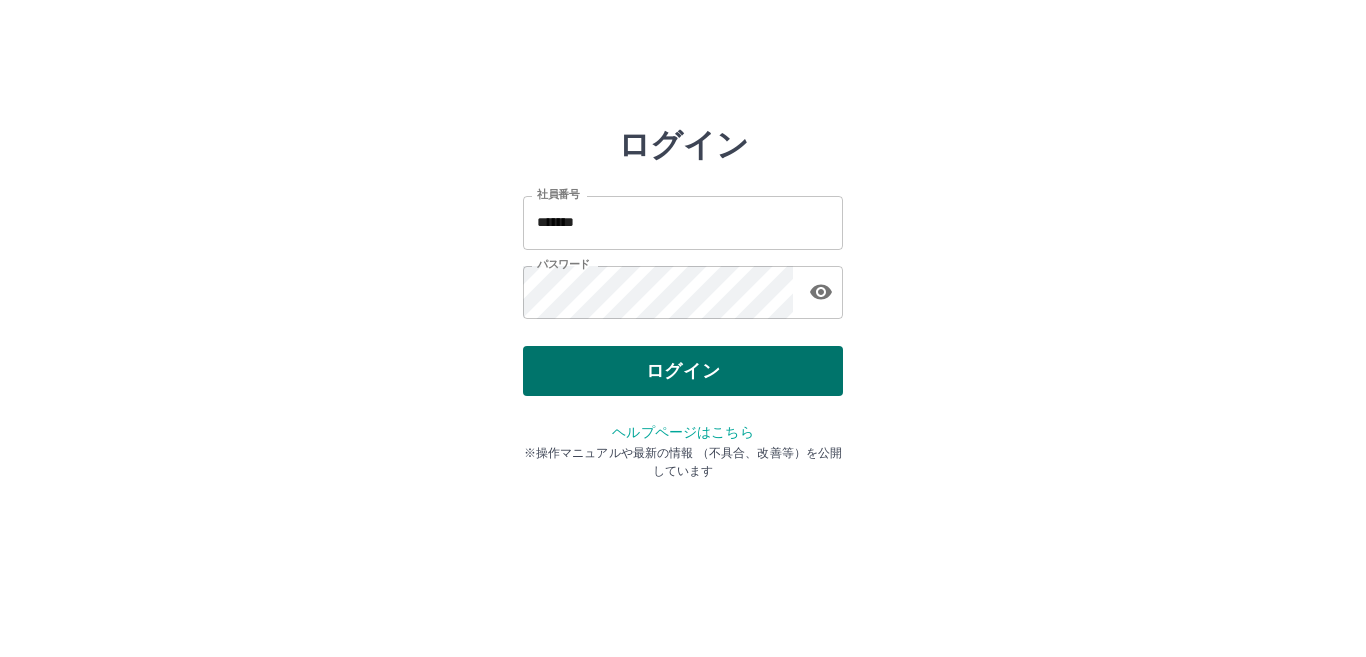 click on "ログイン" at bounding box center (683, 371) 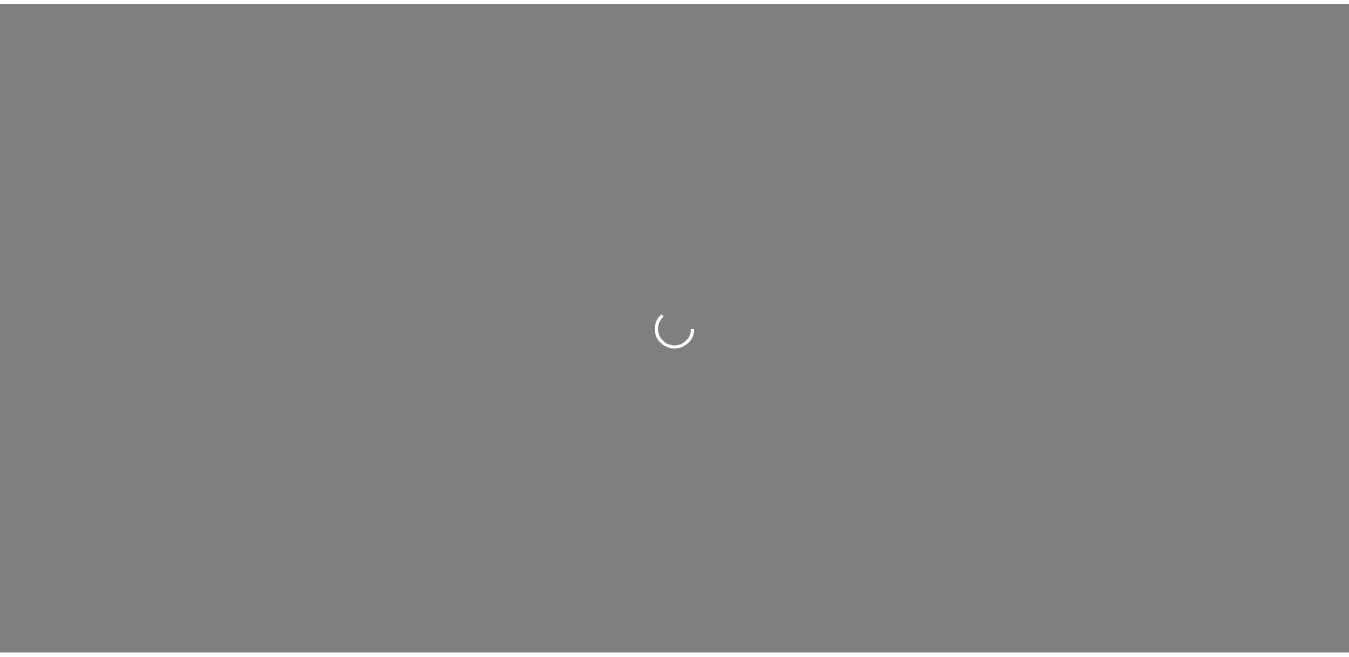 scroll, scrollTop: 0, scrollLeft: 0, axis: both 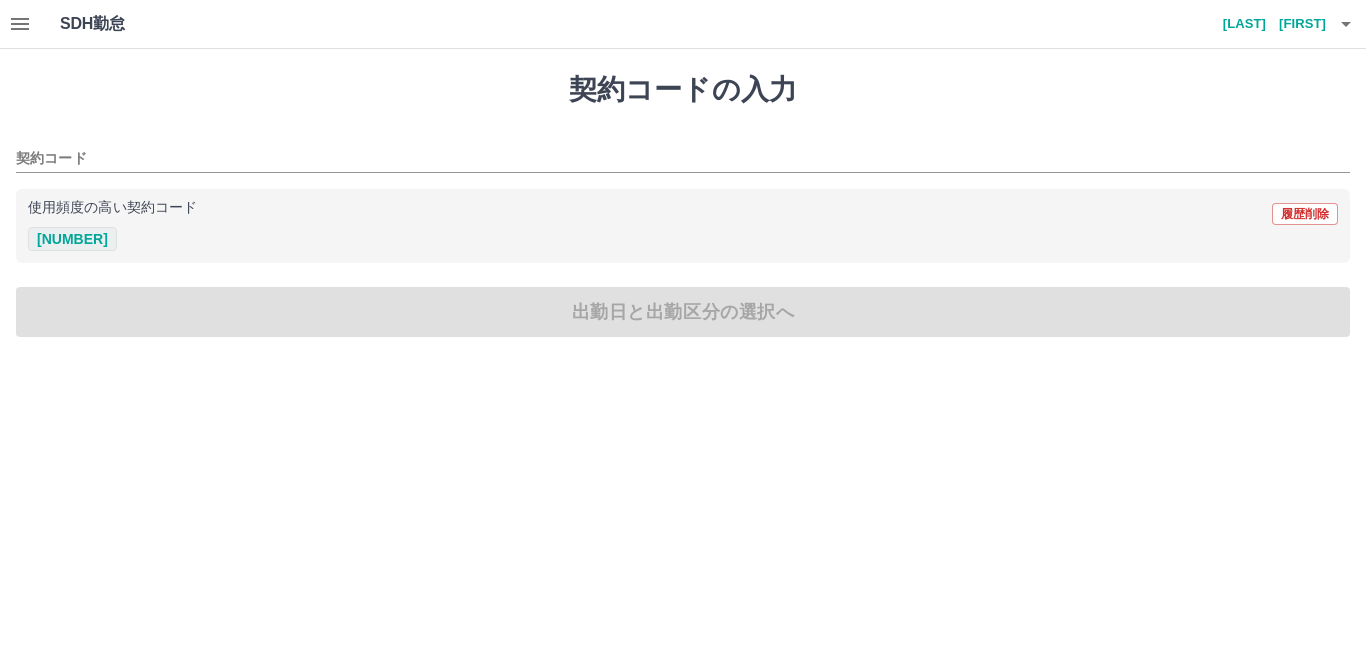 click on "[NUMBER]" at bounding box center (72, 239) 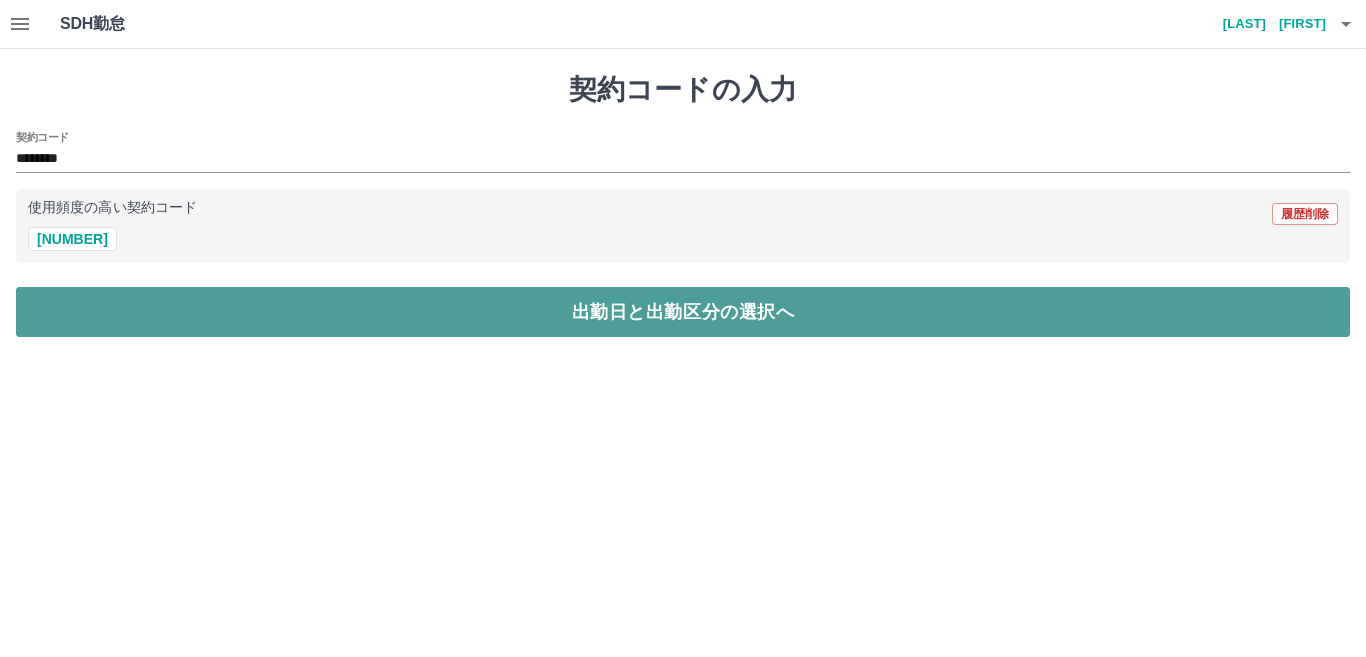click on "出勤日と出勤区分の選択へ" at bounding box center (683, 312) 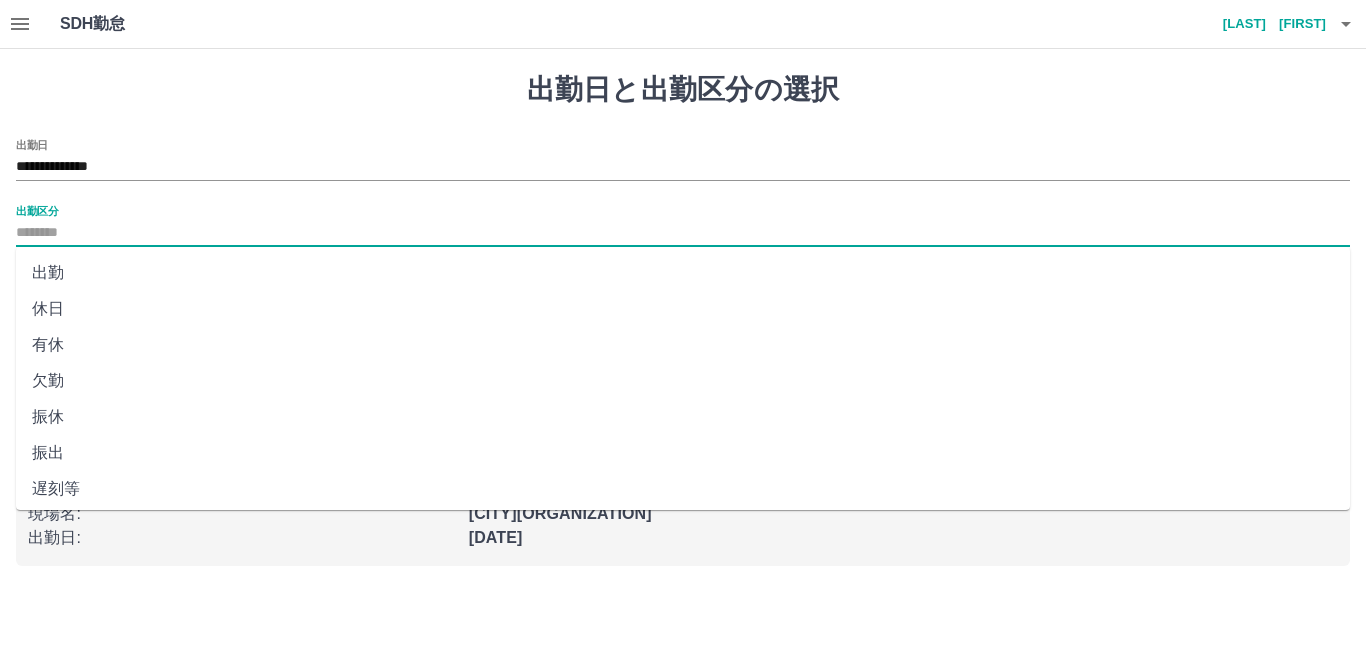 click on "出勤区分" at bounding box center (683, 233) 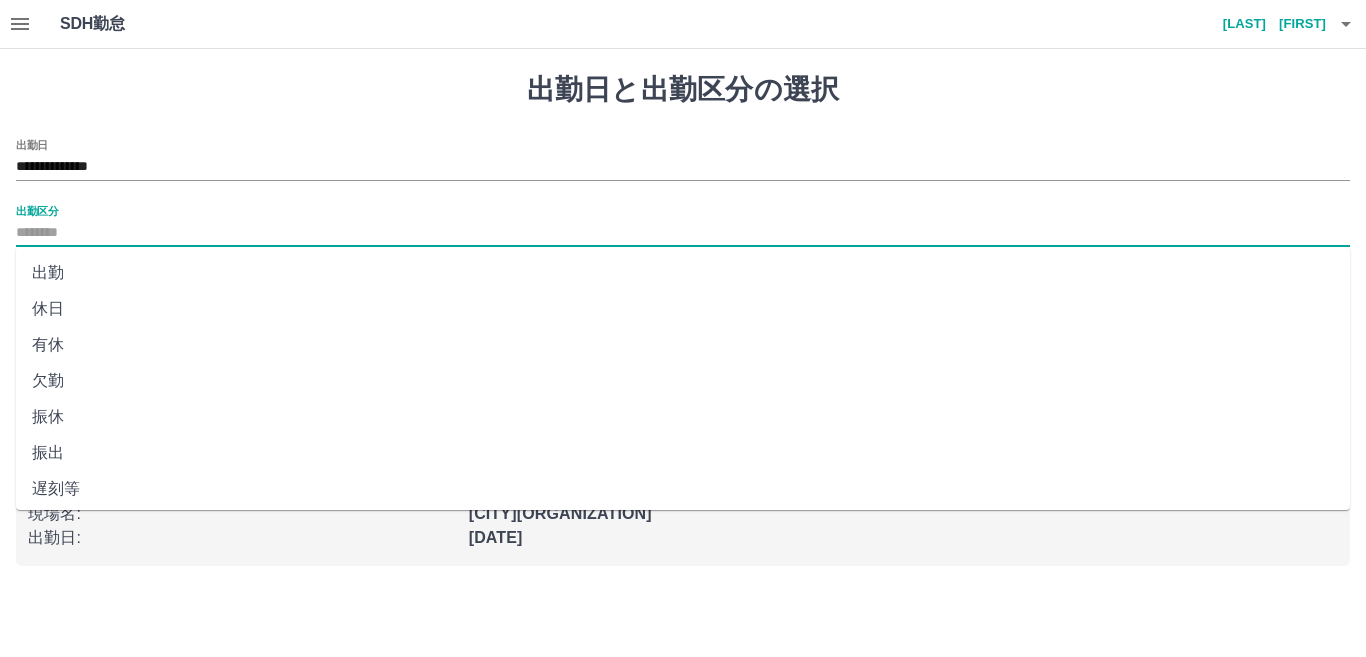 click on "出勤" at bounding box center [683, 273] 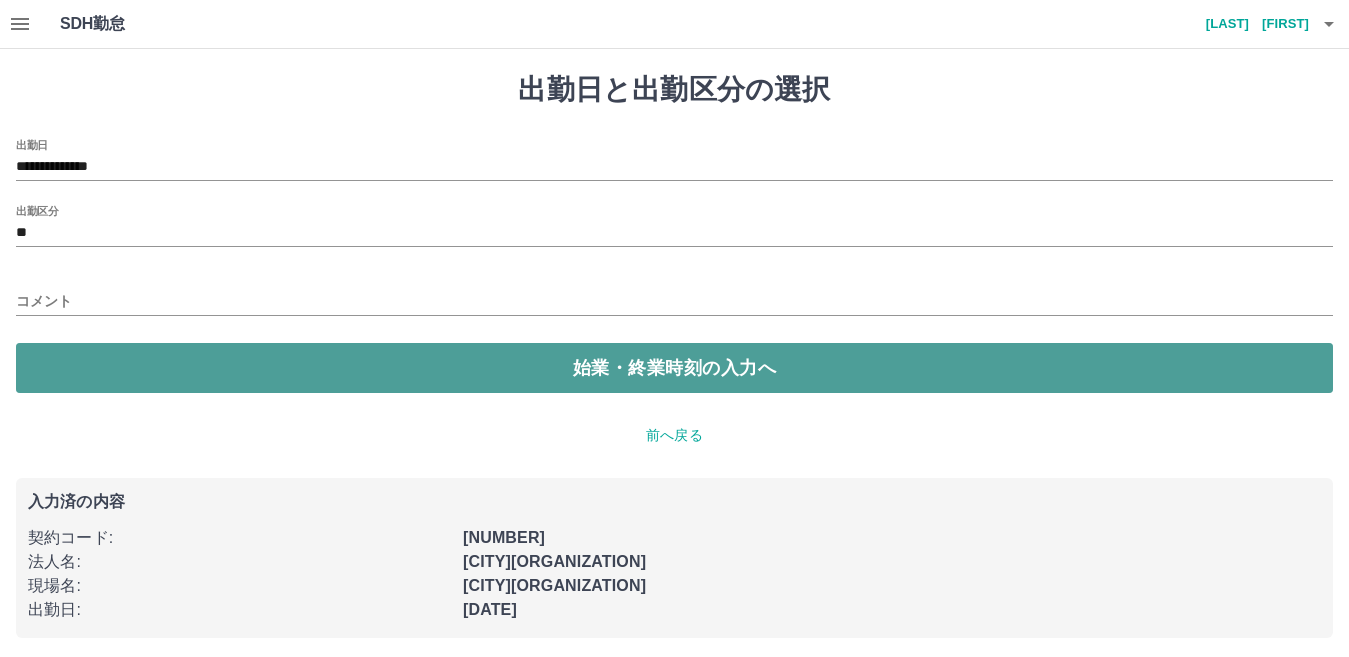 click on "始業・終業時刻の入力へ" at bounding box center (674, 368) 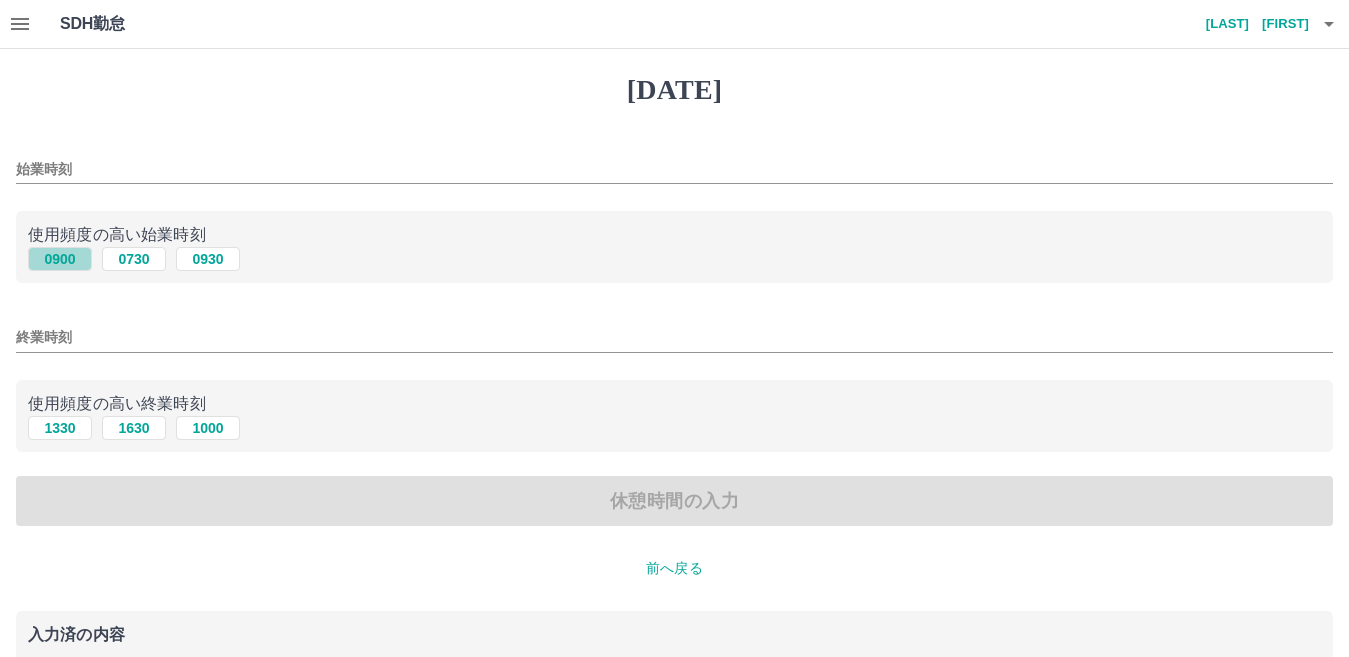 click on "0900" at bounding box center [60, 259] 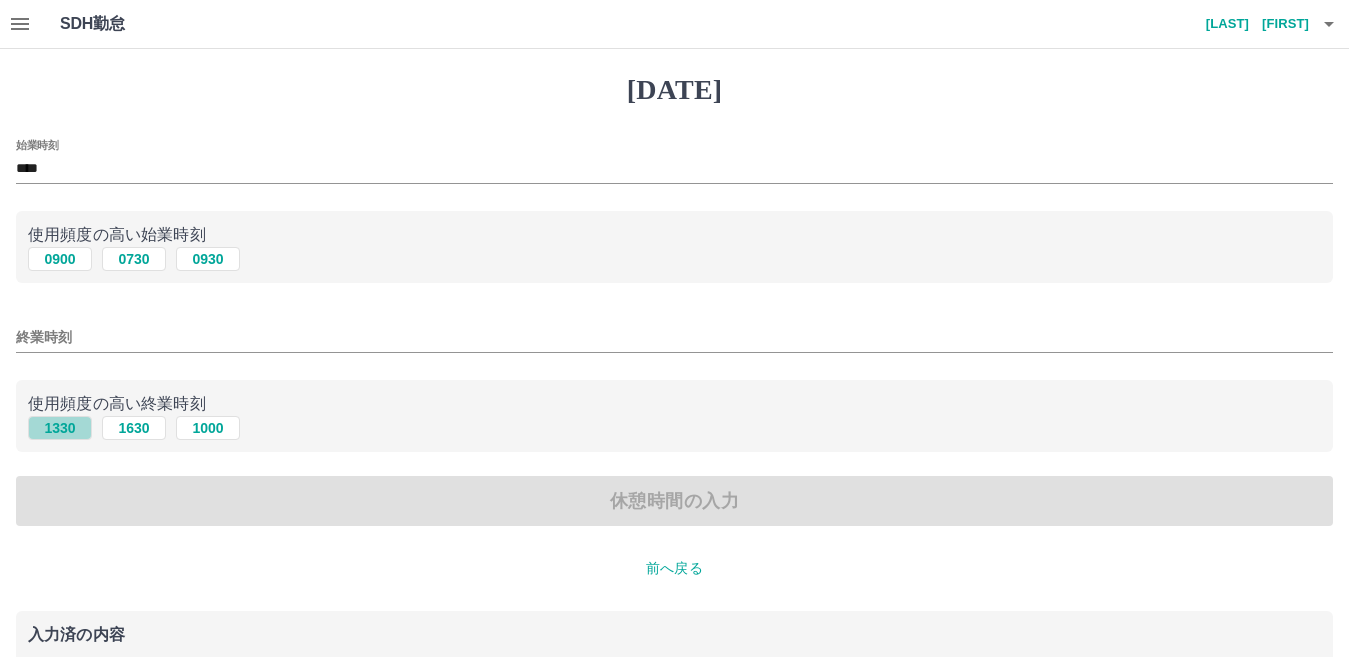 click on "1330" at bounding box center (60, 259) 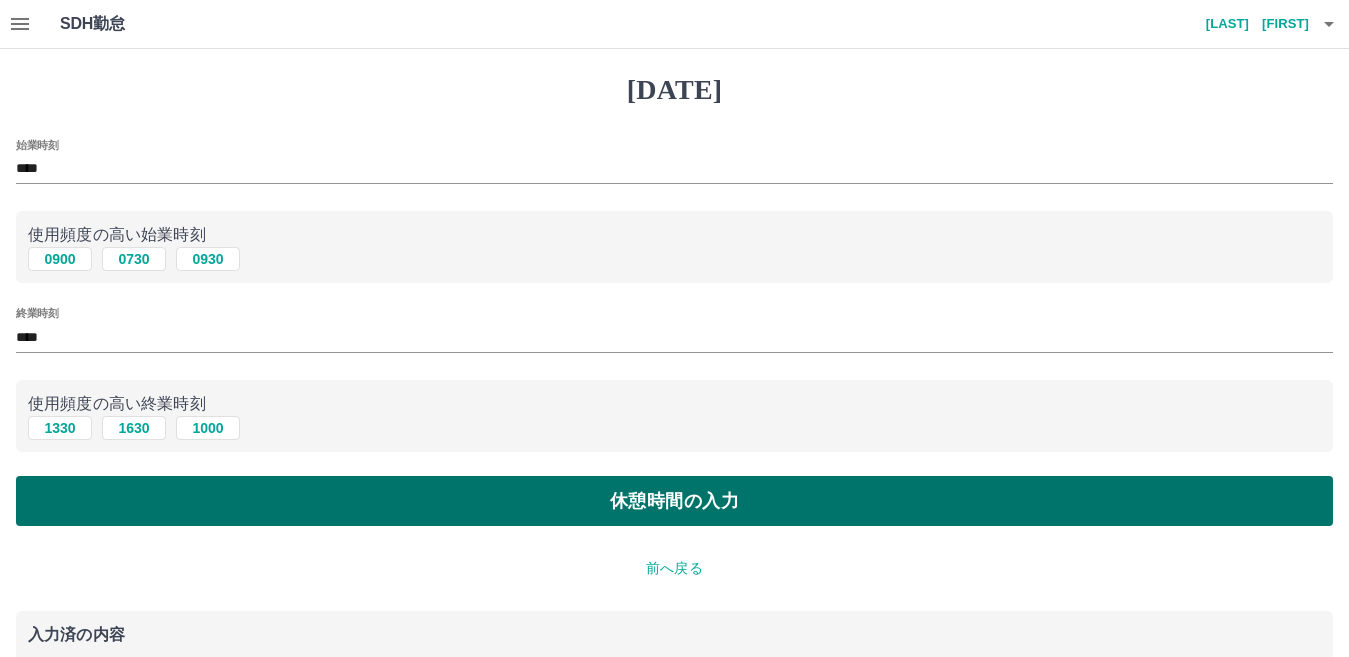 click on "休憩時間の入力" at bounding box center [674, 501] 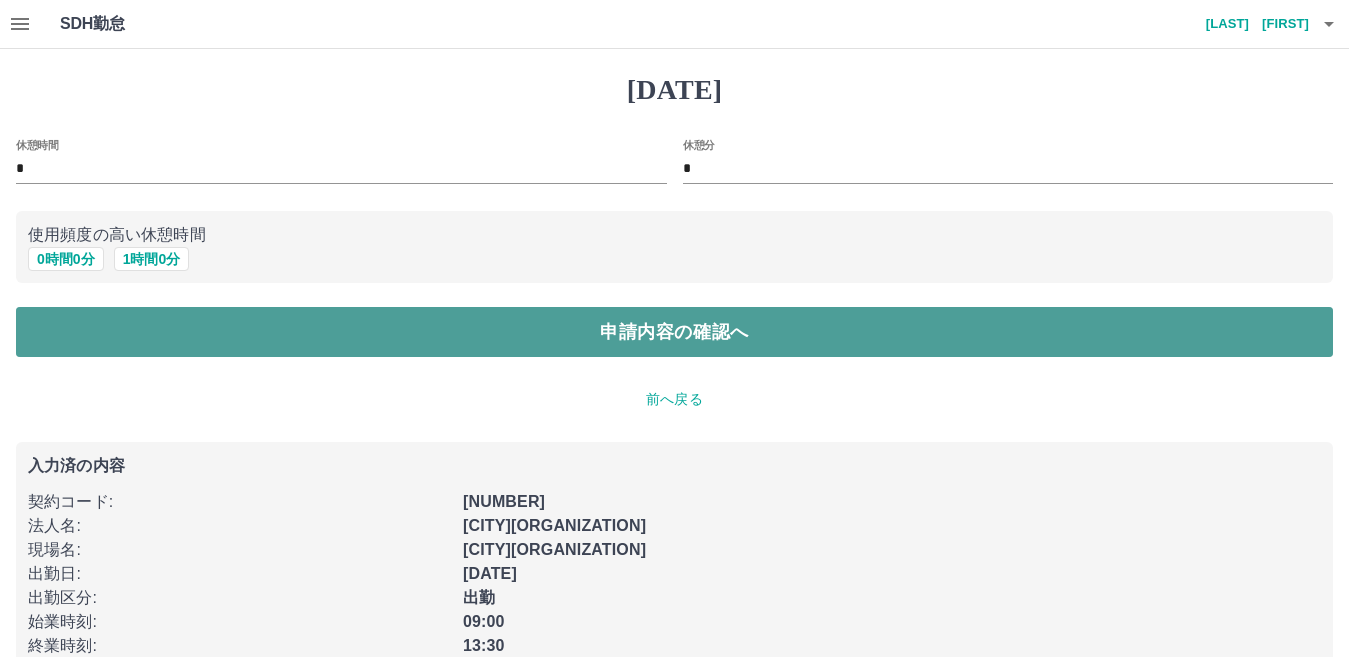 click on "申請内容の確認へ" at bounding box center (674, 332) 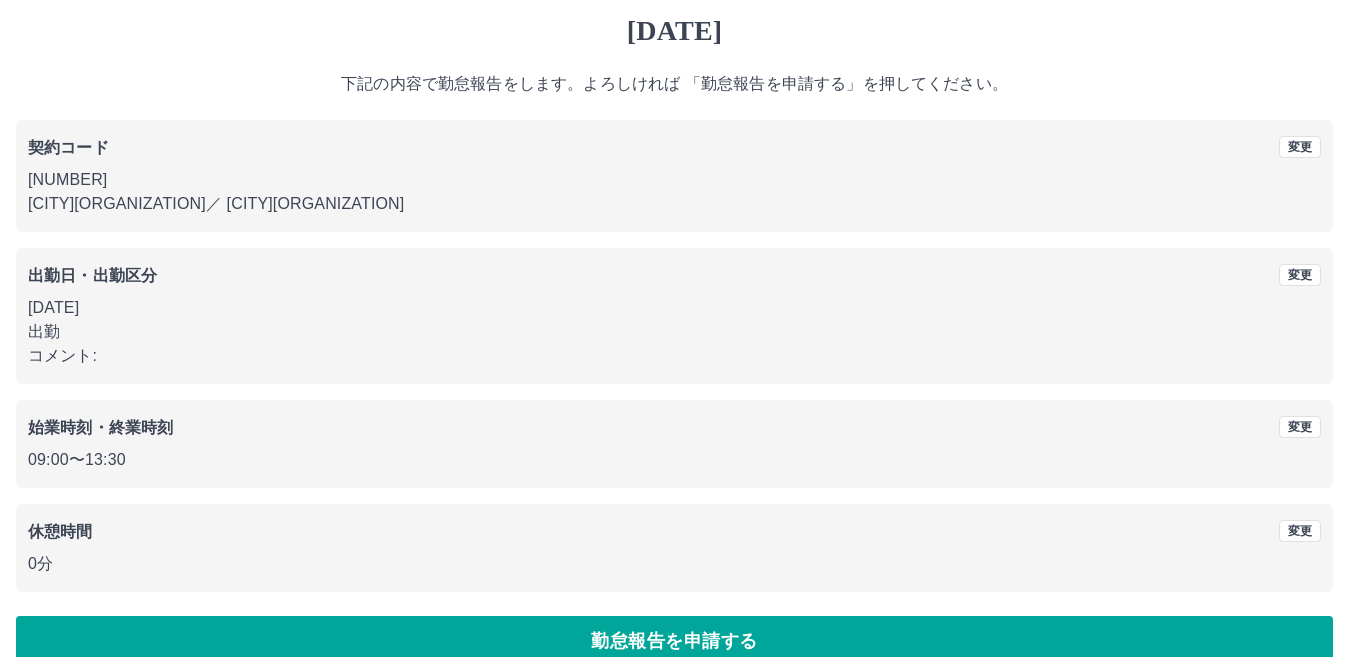 scroll, scrollTop: 92, scrollLeft: 0, axis: vertical 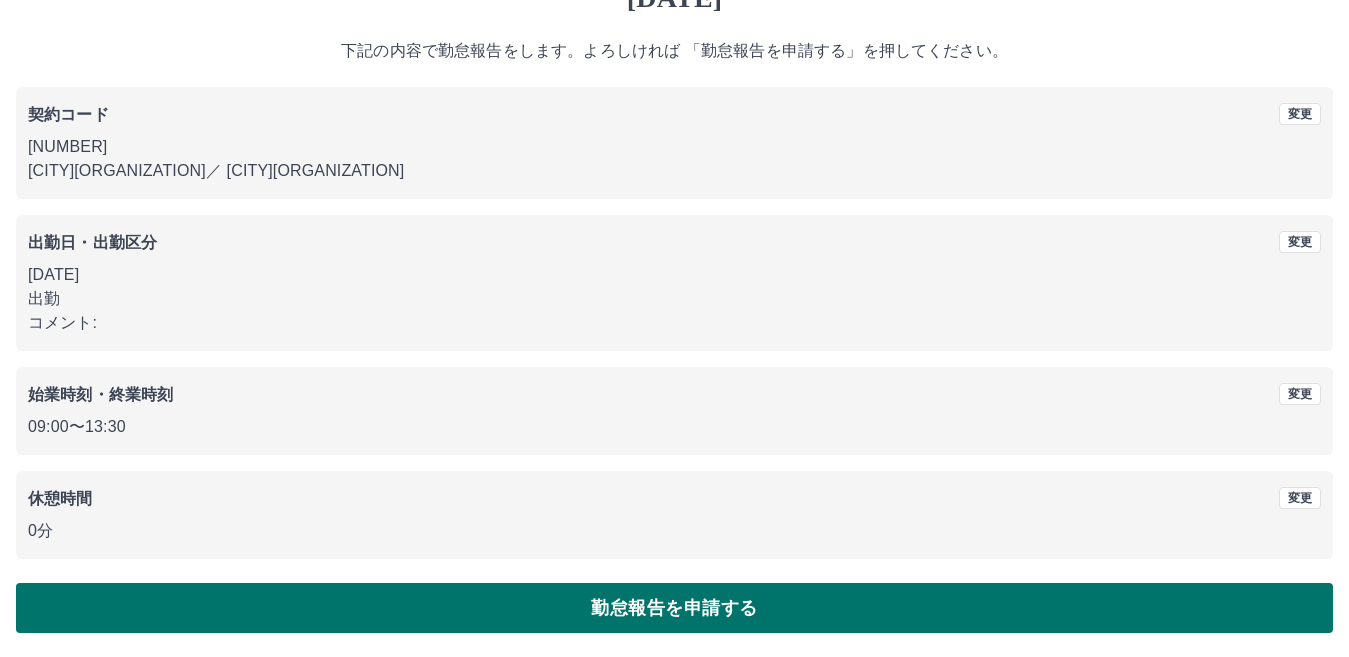 click on "勤怠報告を申請する" at bounding box center (674, 608) 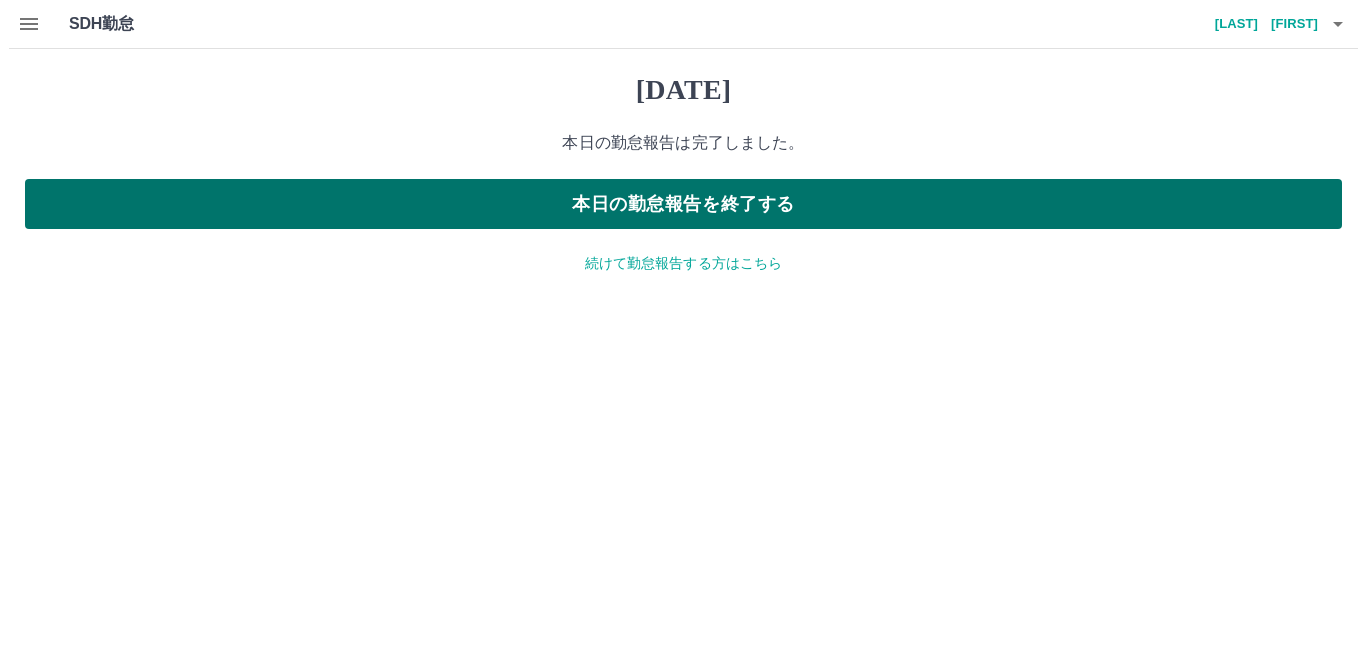 scroll, scrollTop: 0, scrollLeft: 0, axis: both 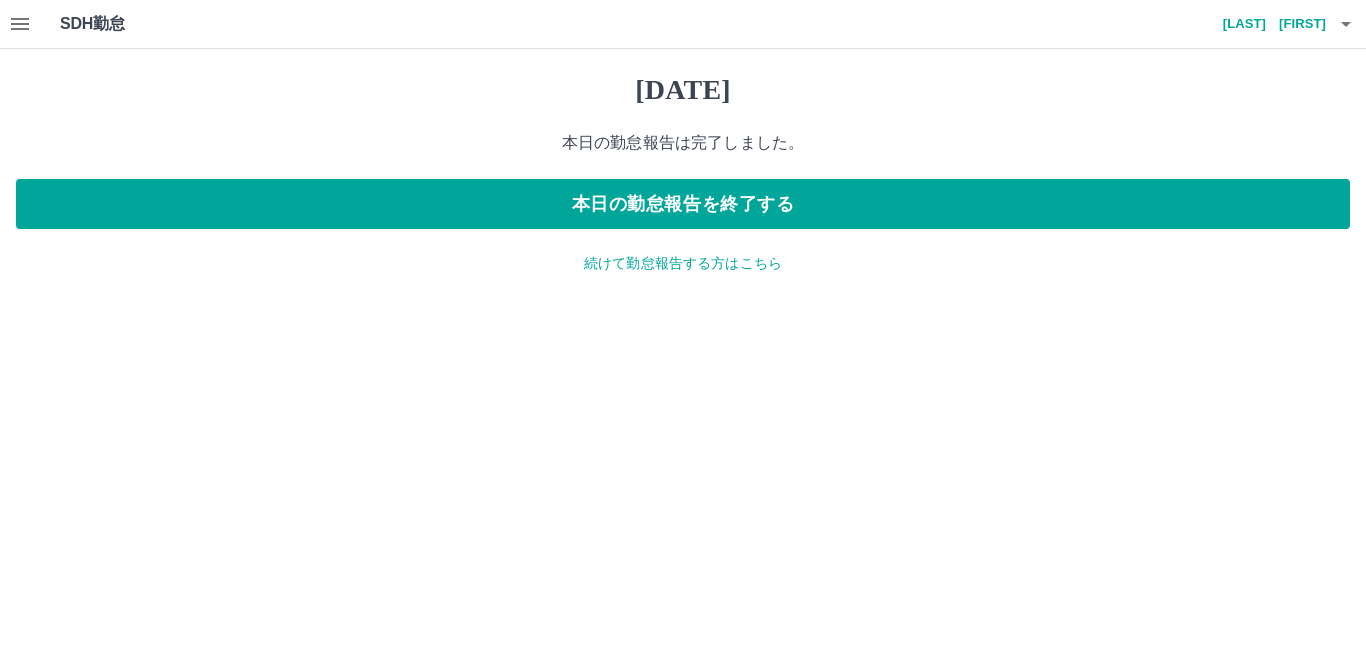 click on "続けて勤怠報告する方はこちら" at bounding box center (683, 263) 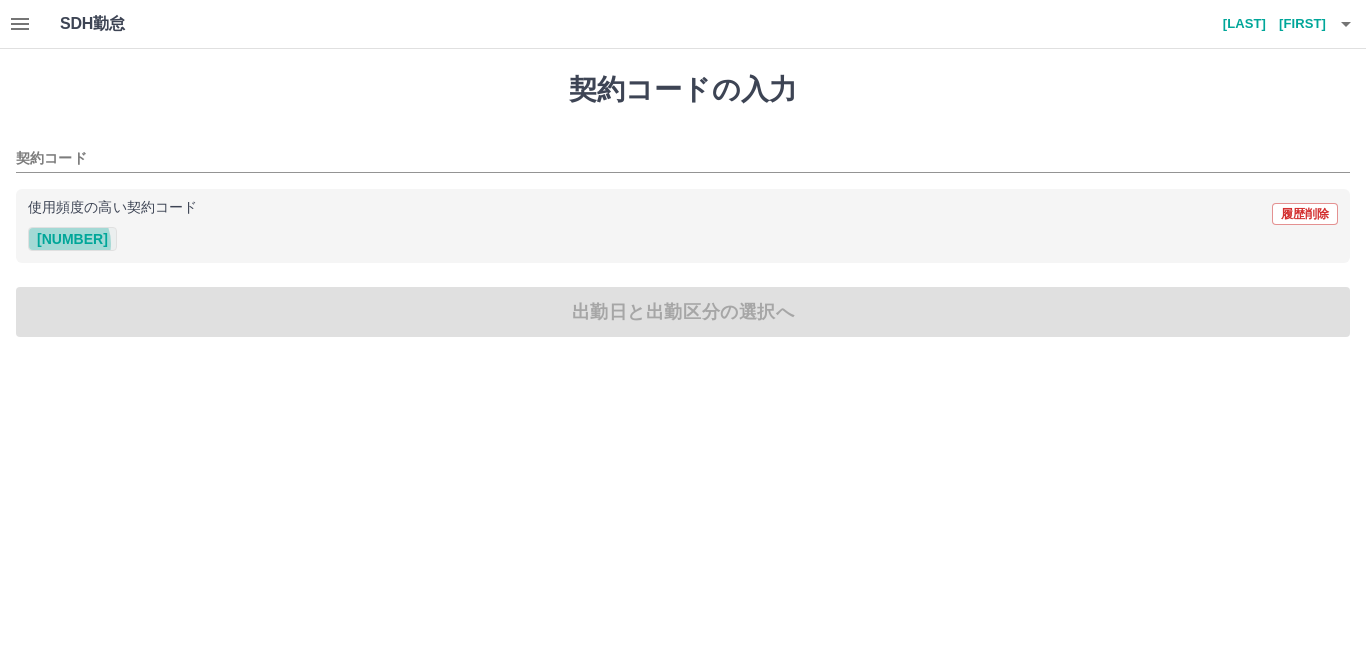 click on "[NUMBER]" at bounding box center [72, 239] 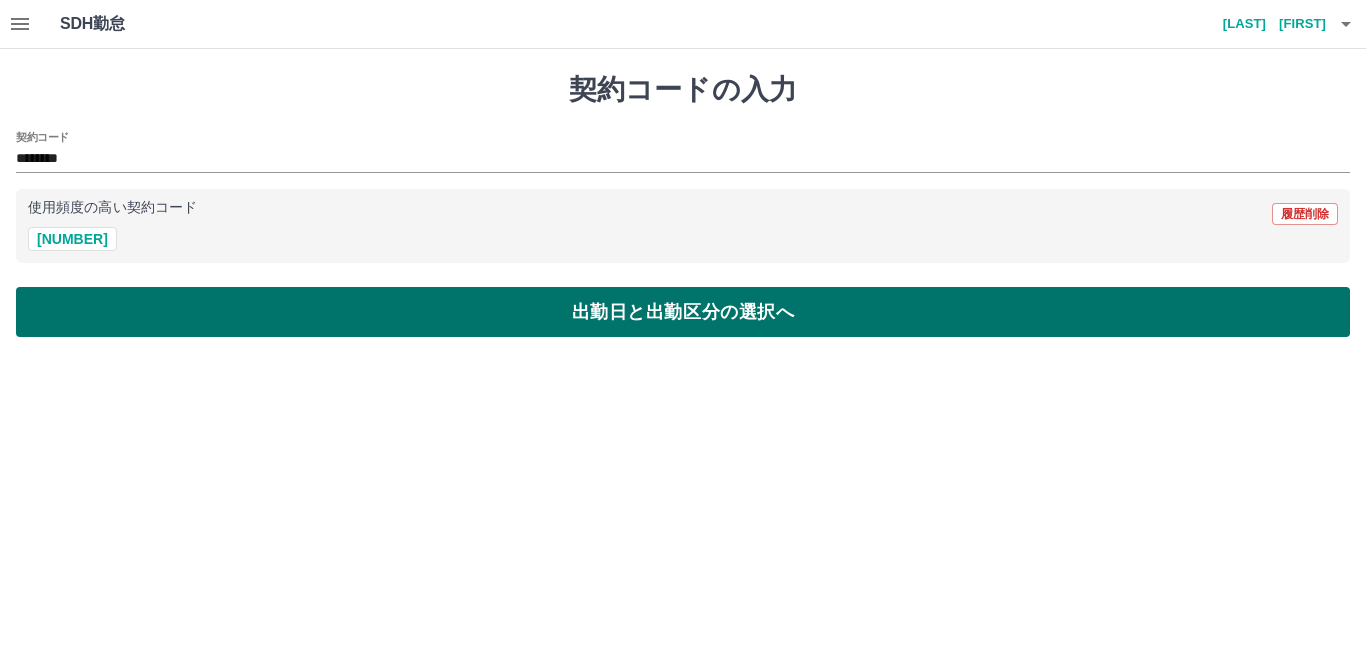 click on "出勤日と出勤区分の選択へ" at bounding box center [683, 312] 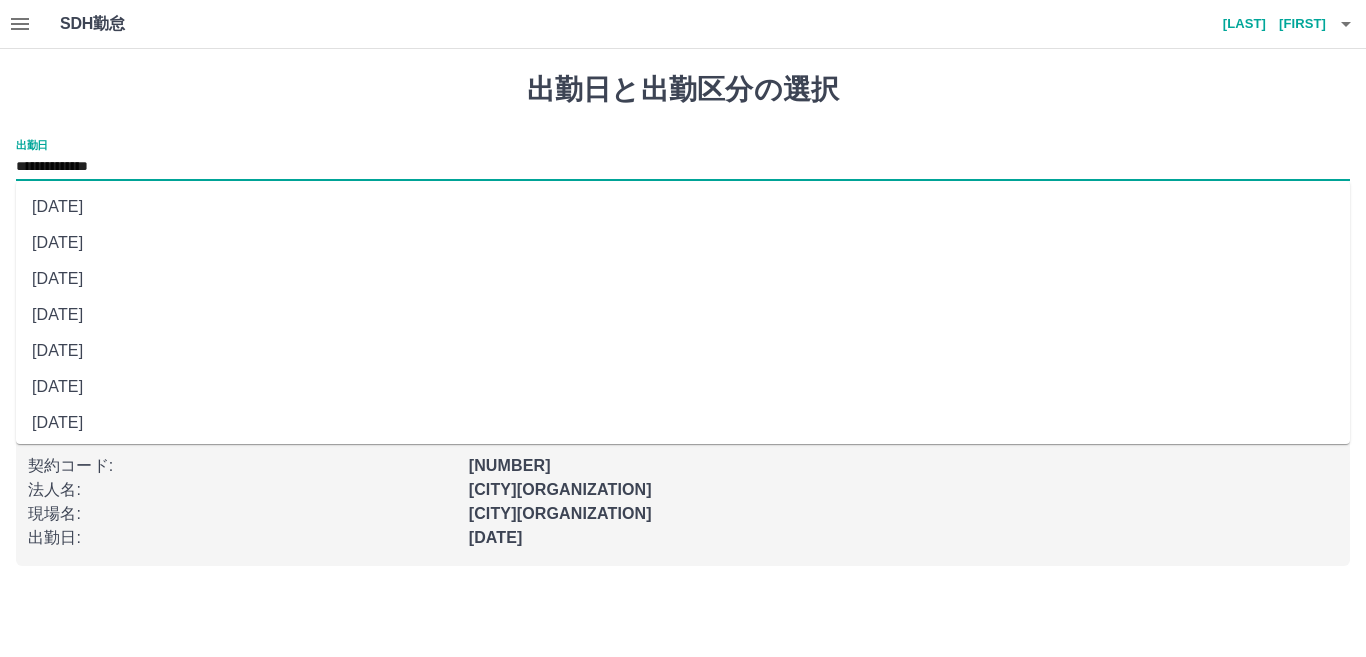 click on "**********" at bounding box center [683, 167] 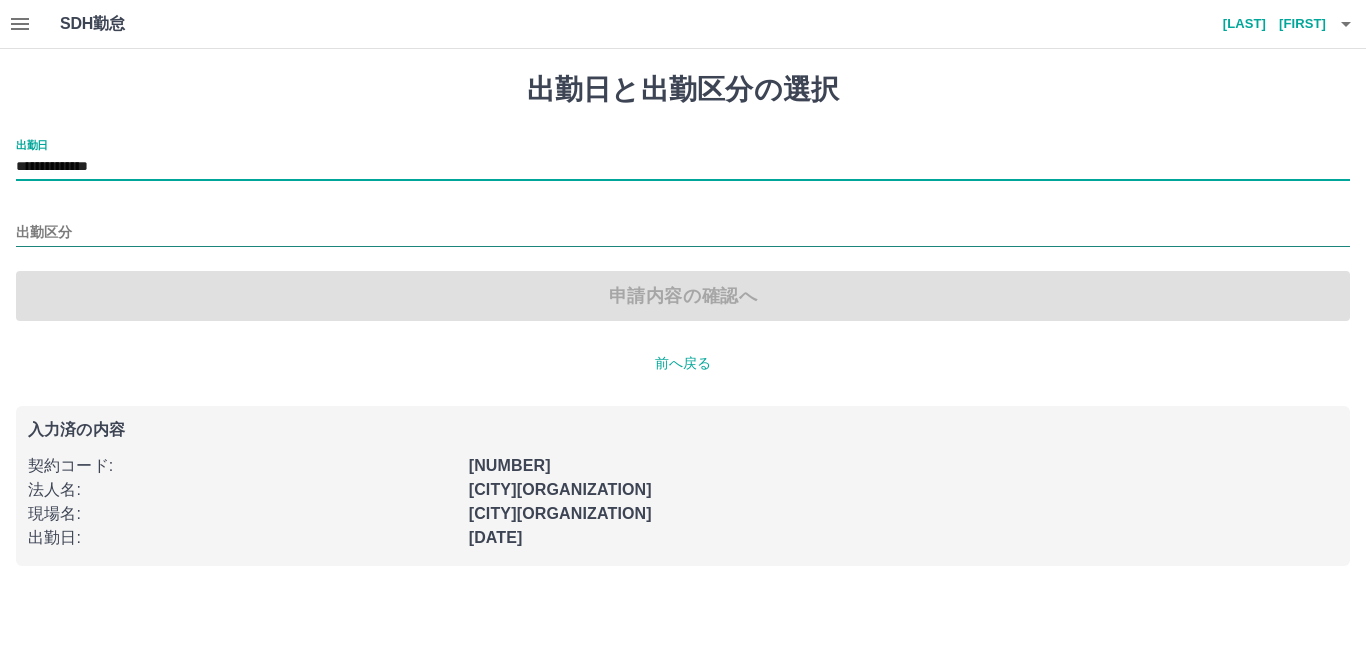 click on "出勤区分" at bounding box center (683, 233) 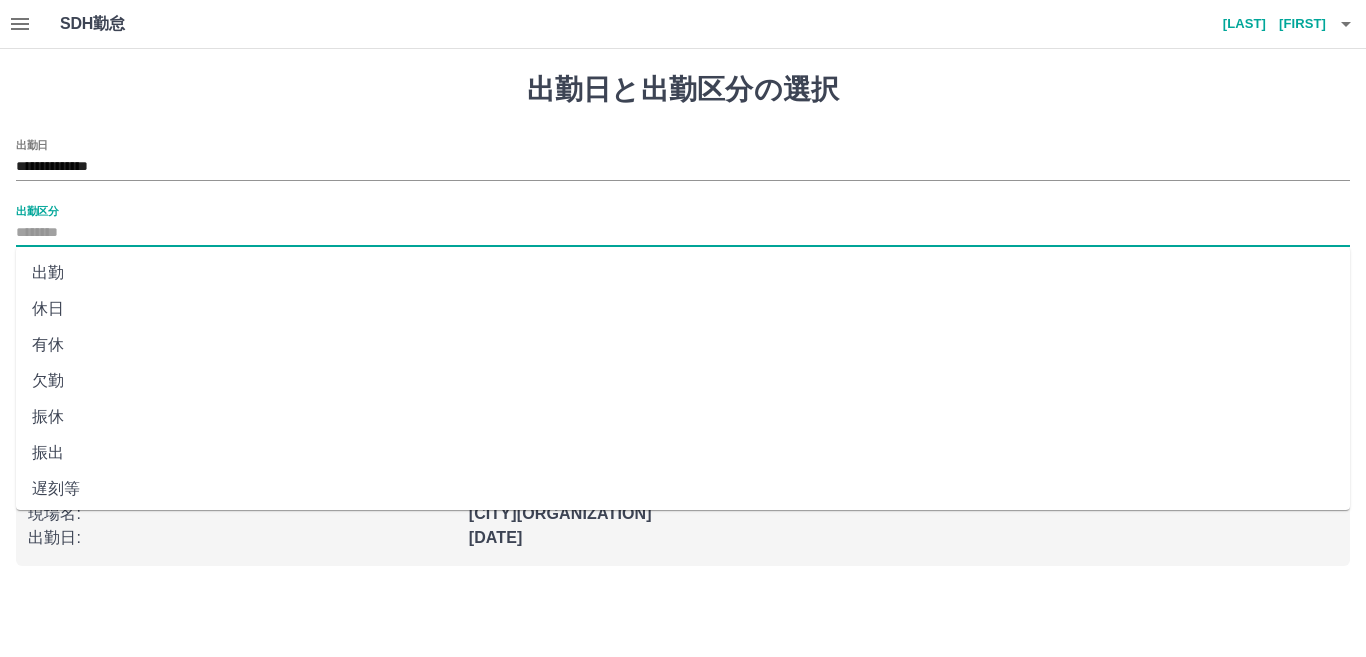 click on "休日" at bounding box center (683, 309) 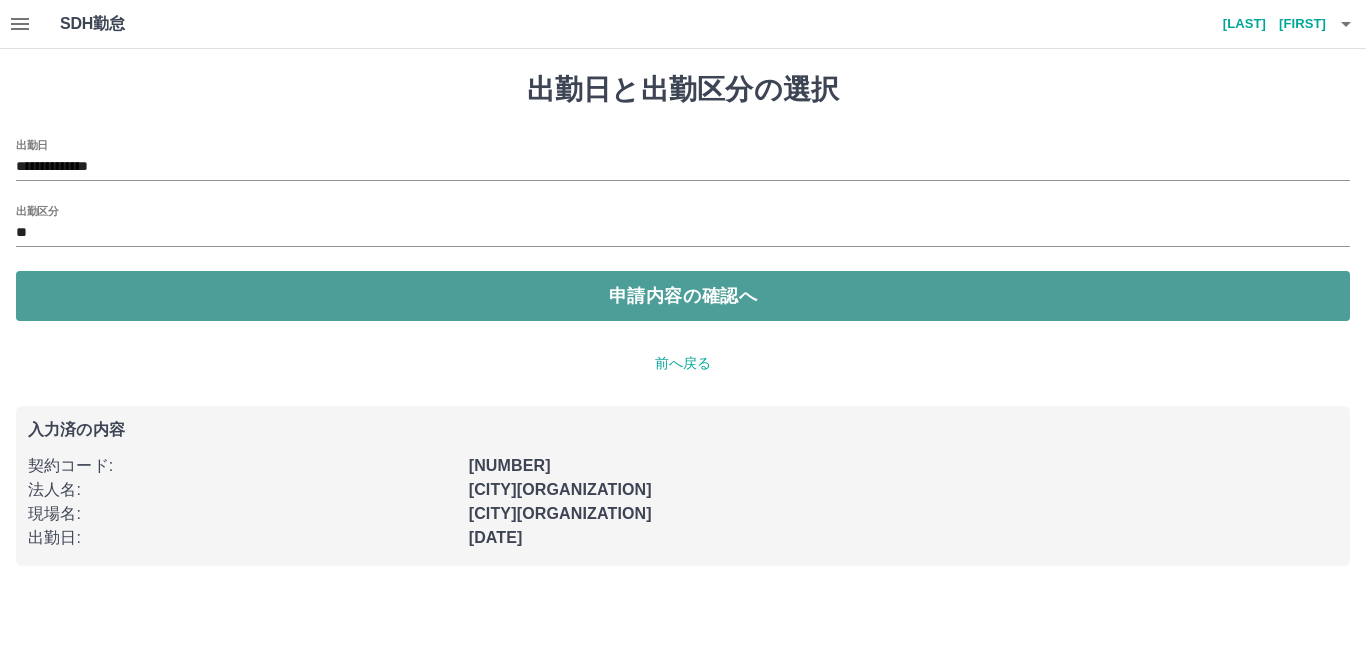 click on "申請内容の確認へ" at bounding box center [683, 296] 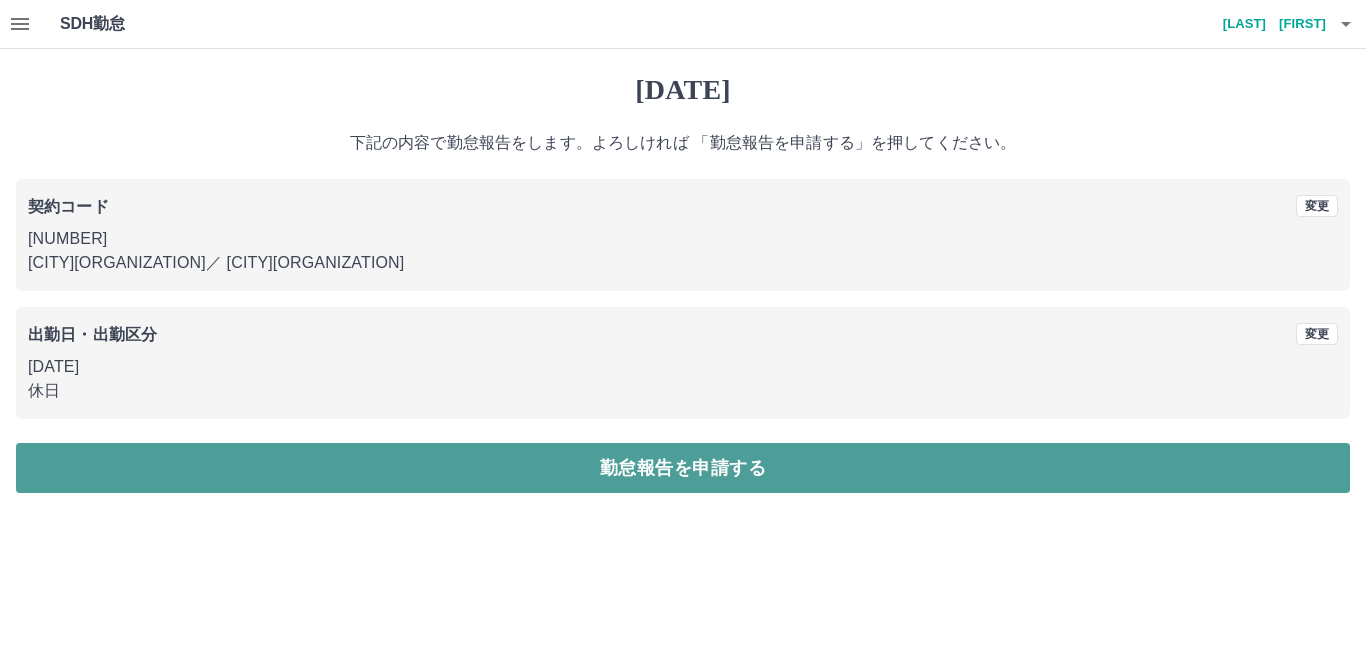 click on "勤怠報告を申請する" at bounding box center [683, 468] 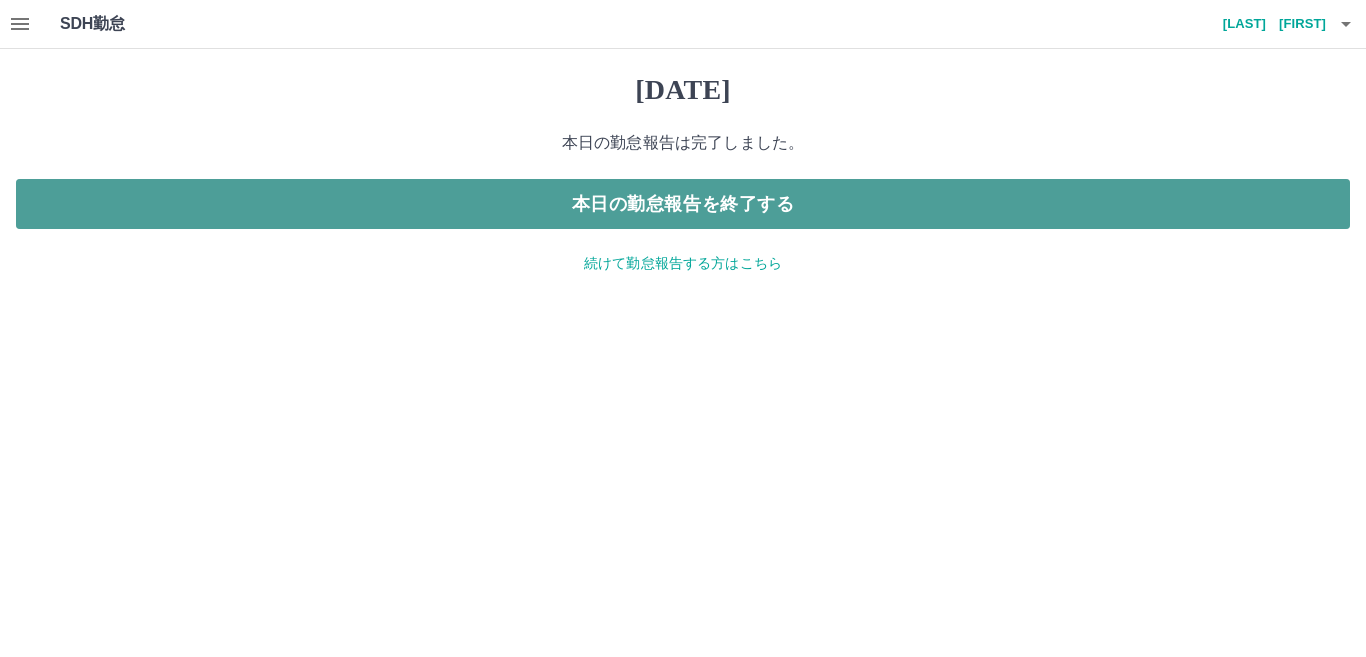 click on "本日の勤怠報告を終了する" at bounding box center (683, 204) 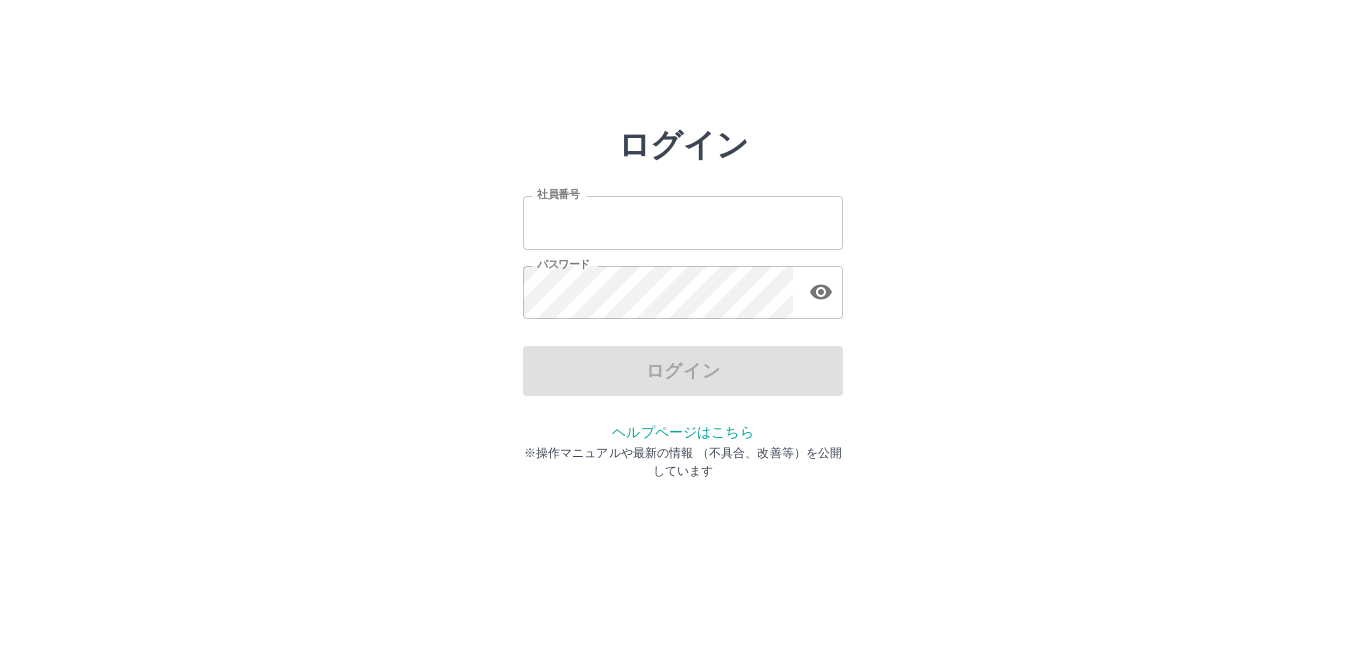 scroll, scrollTop: 0, scrollLeft: 0, axis: both 